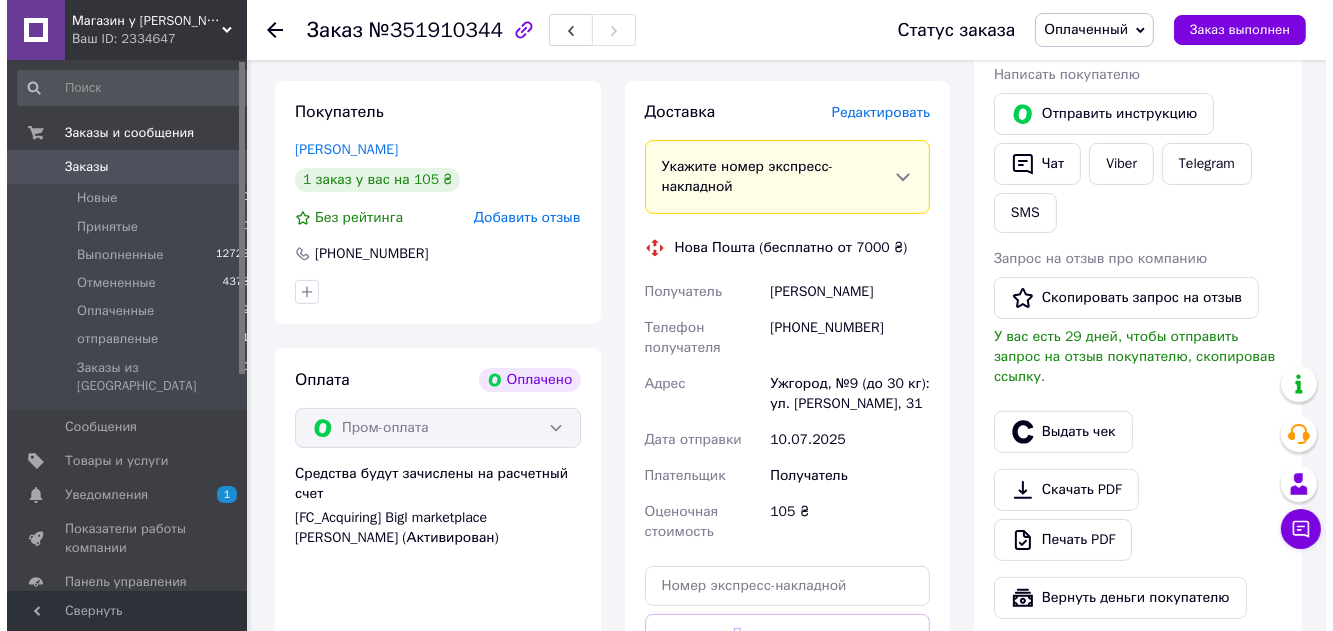 scroll, scrollTop: 210, scrollLeft: 0, axis: vertical 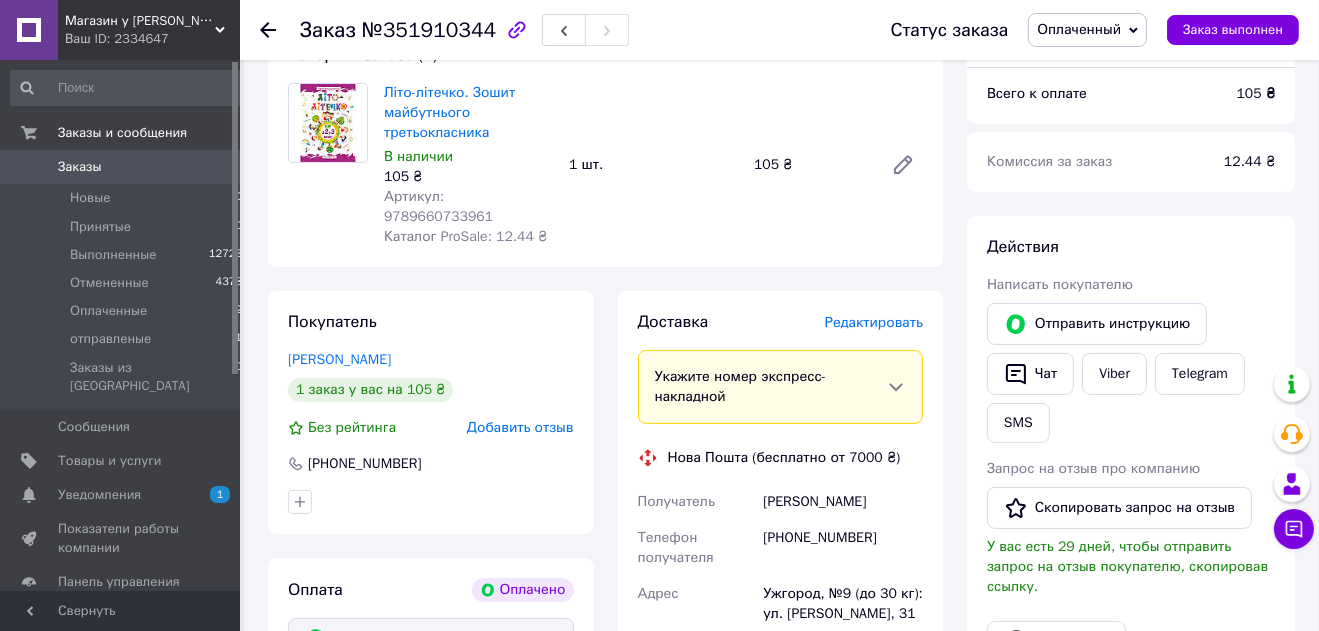 click on "Редактировать" at bounding box center (874, 322) 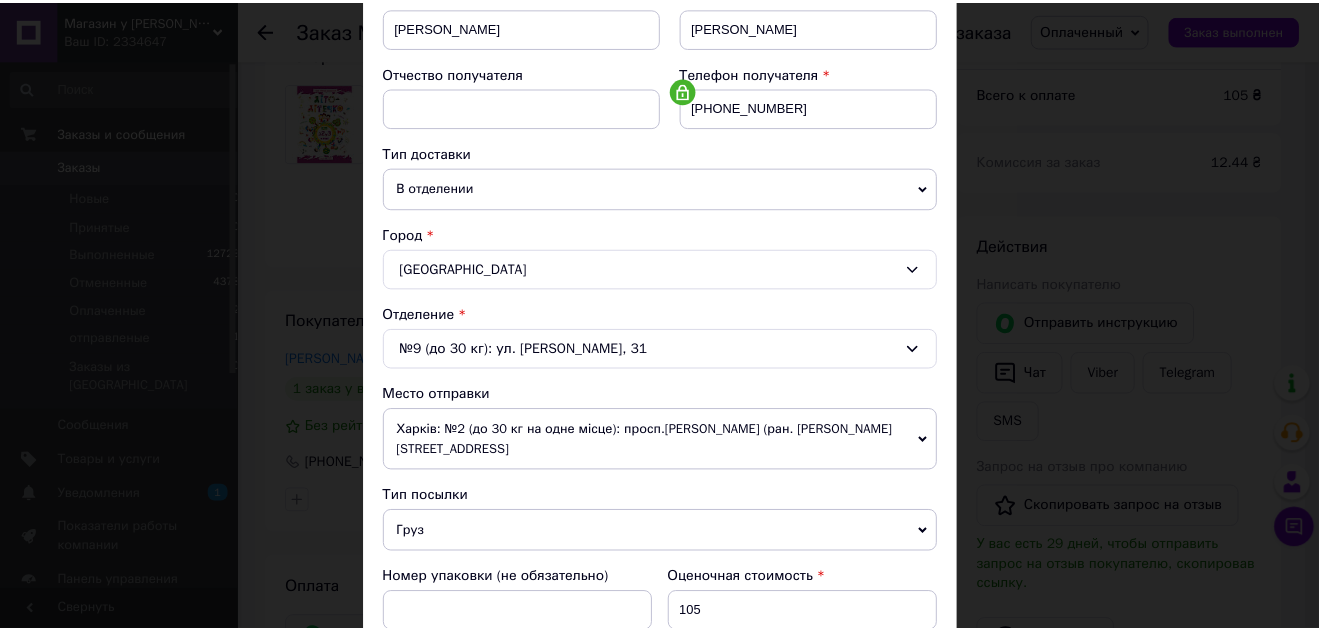 scroll, scrollTop: 660, scrollLeft: 0, axis: vertical 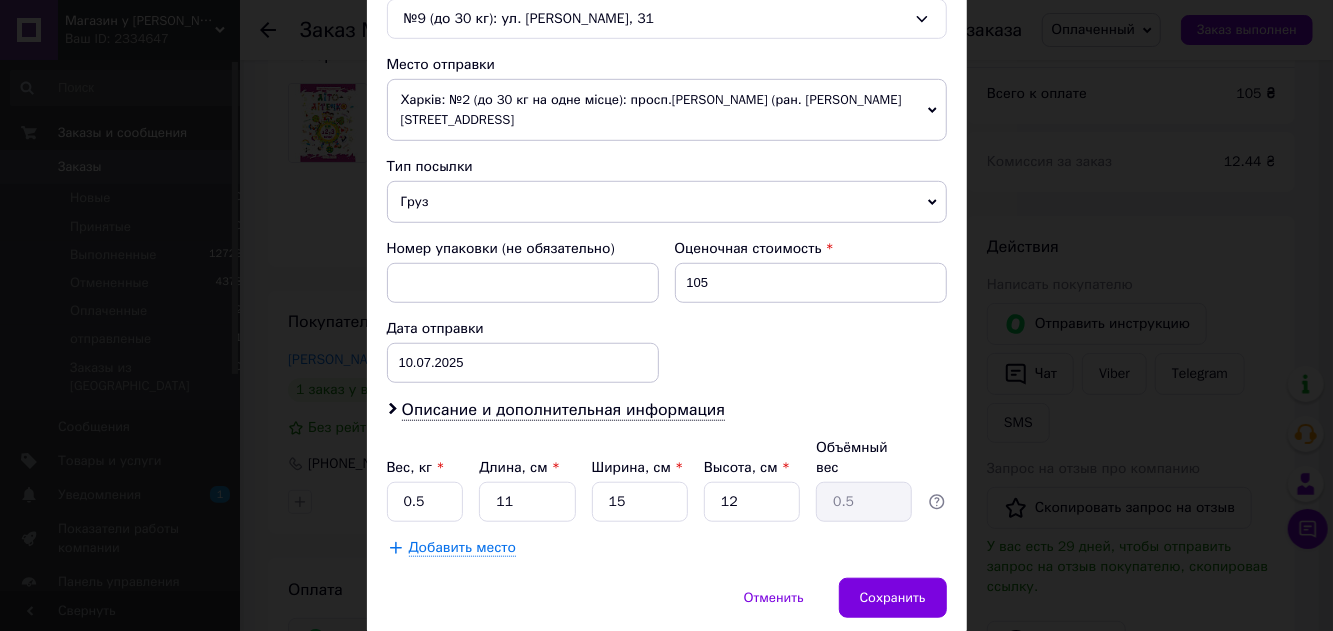 click on "Груз" at bounding box center [667, 202] 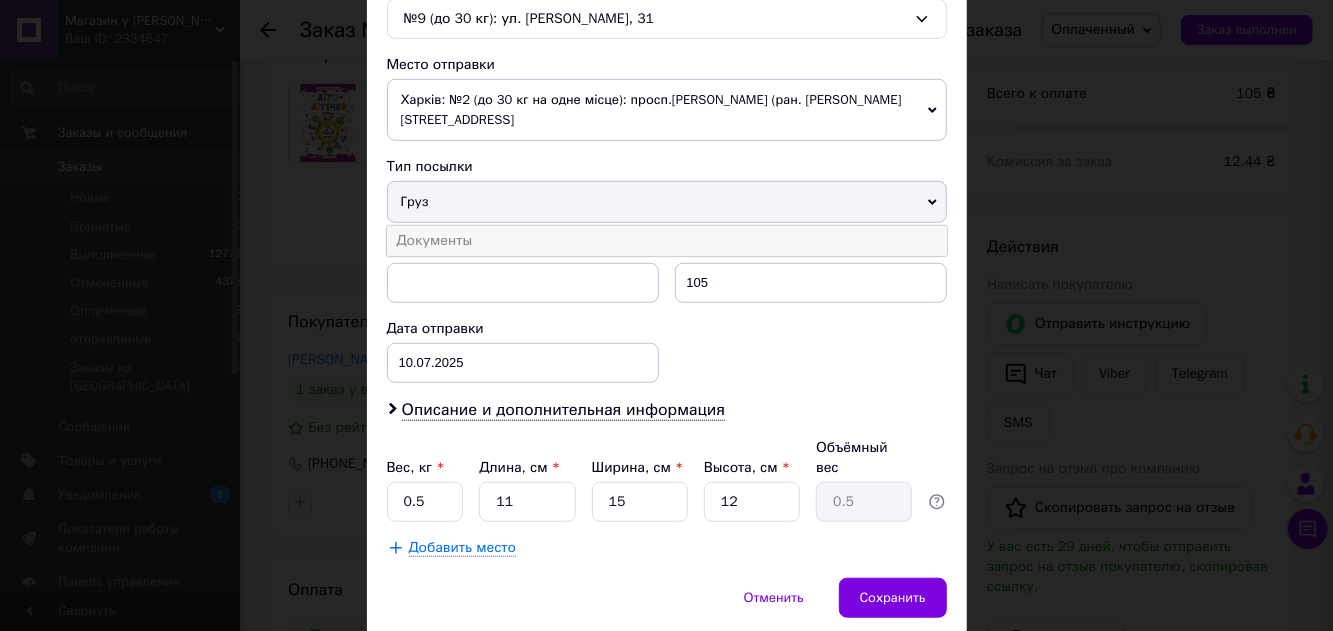click on "Документы" at bounding box center (667, 241) 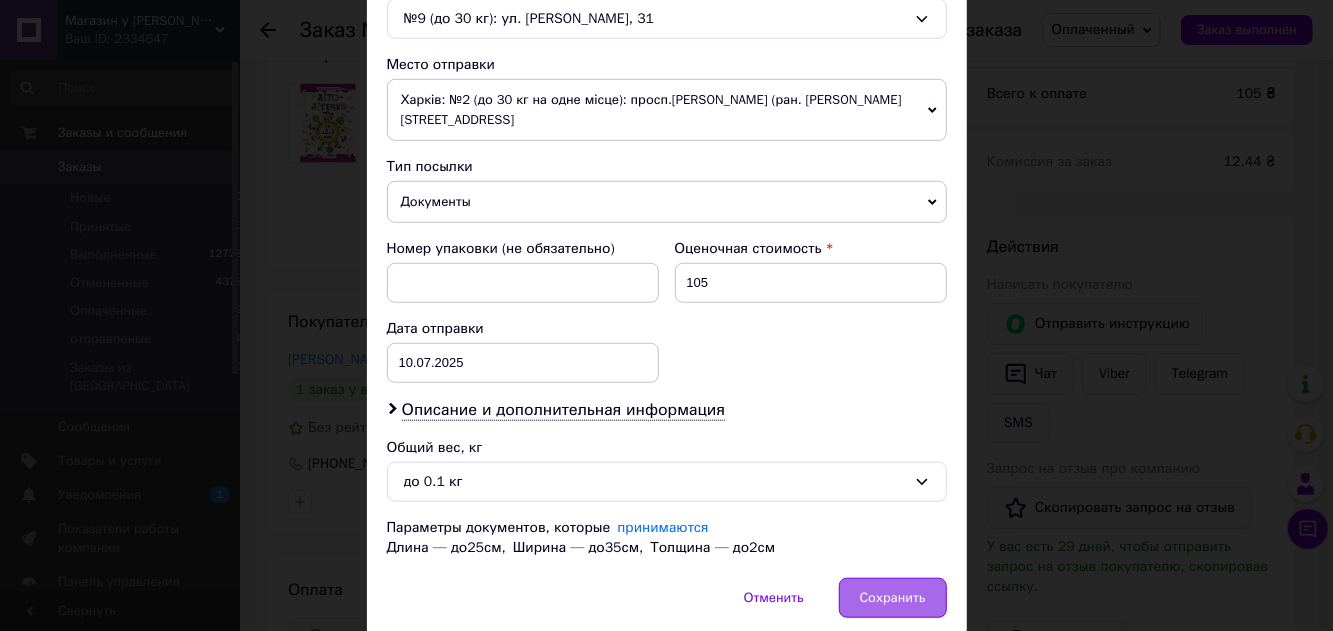 click on "Сохранить" at bounding box center (893, 598) 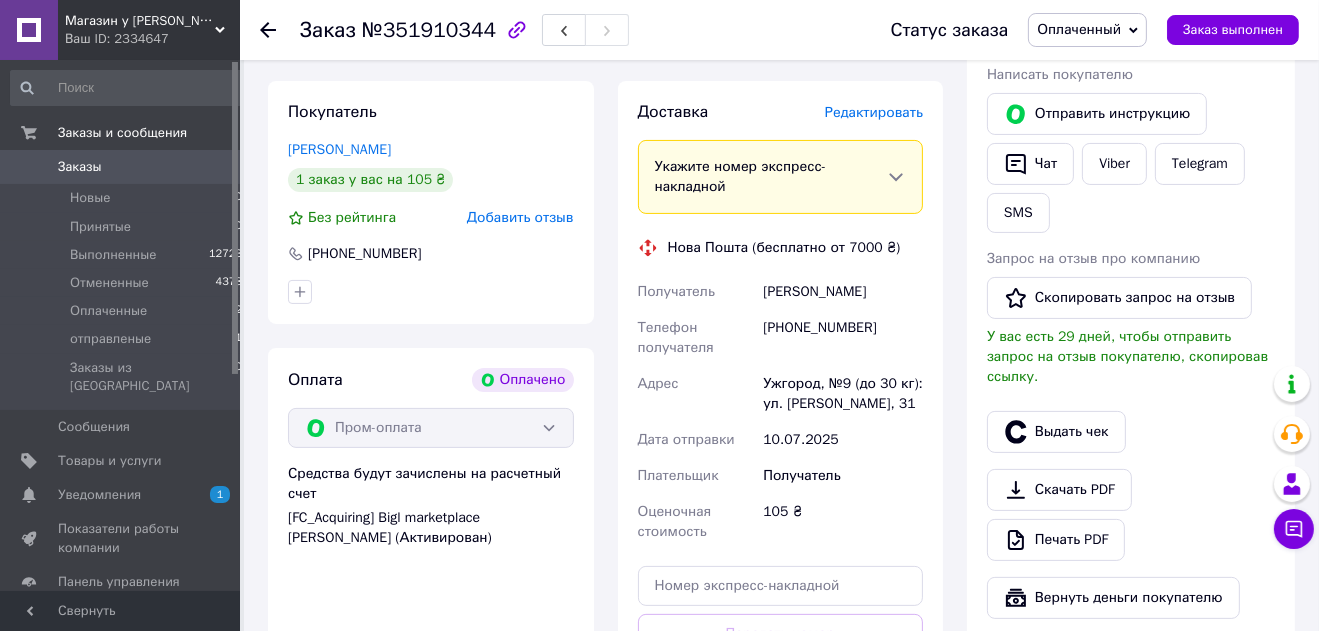 scroll, scrollTop: 630, scrollLeft: 0, axis: vertical 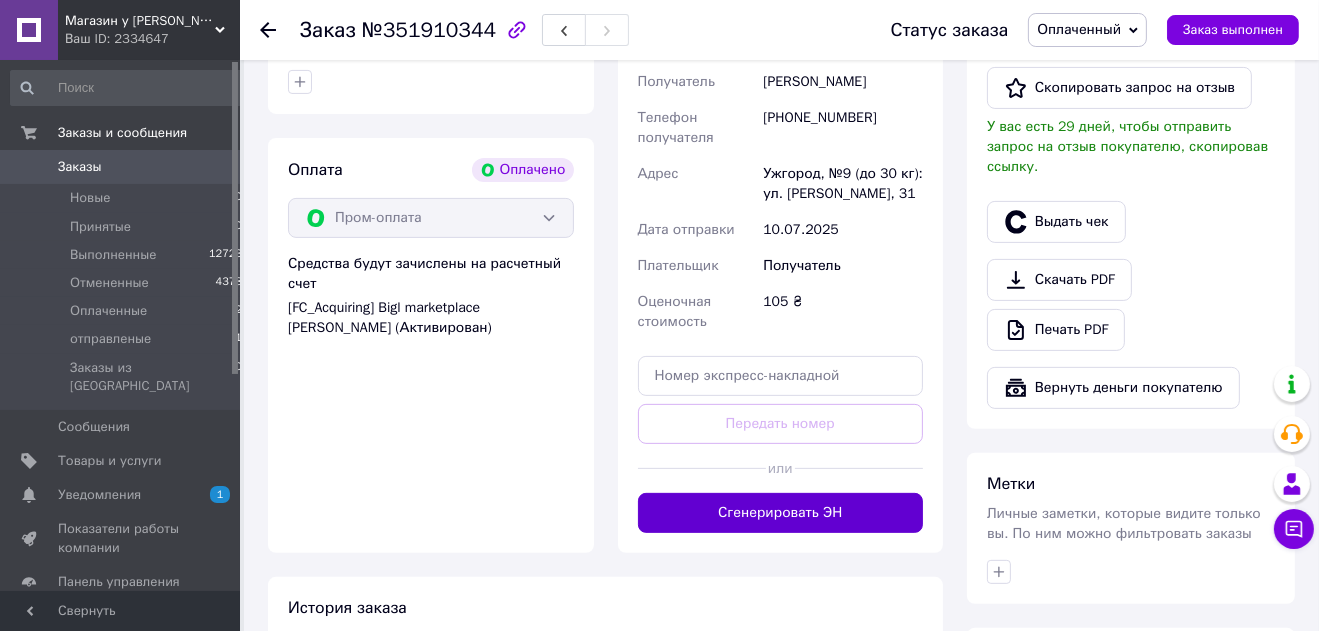 click on "Сгенерировать ЭН" at bounding box center [781, 513] 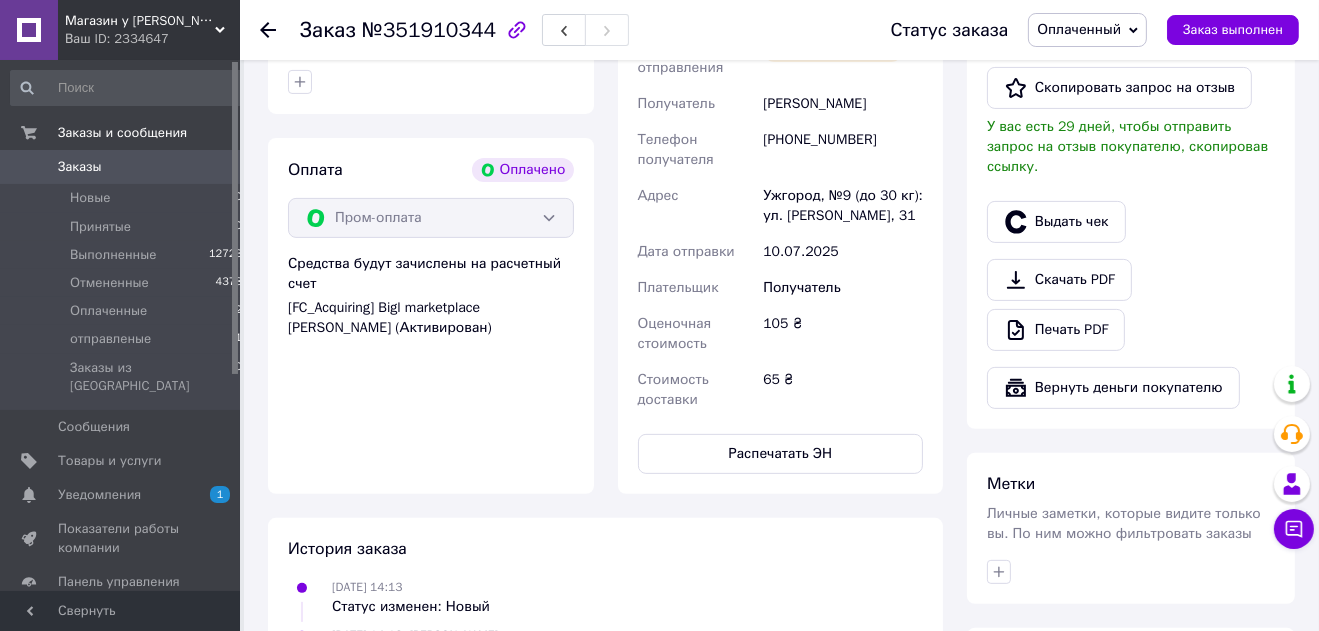 scroll, scrollTop: 210, scrollLeft: 0, axis: vertical 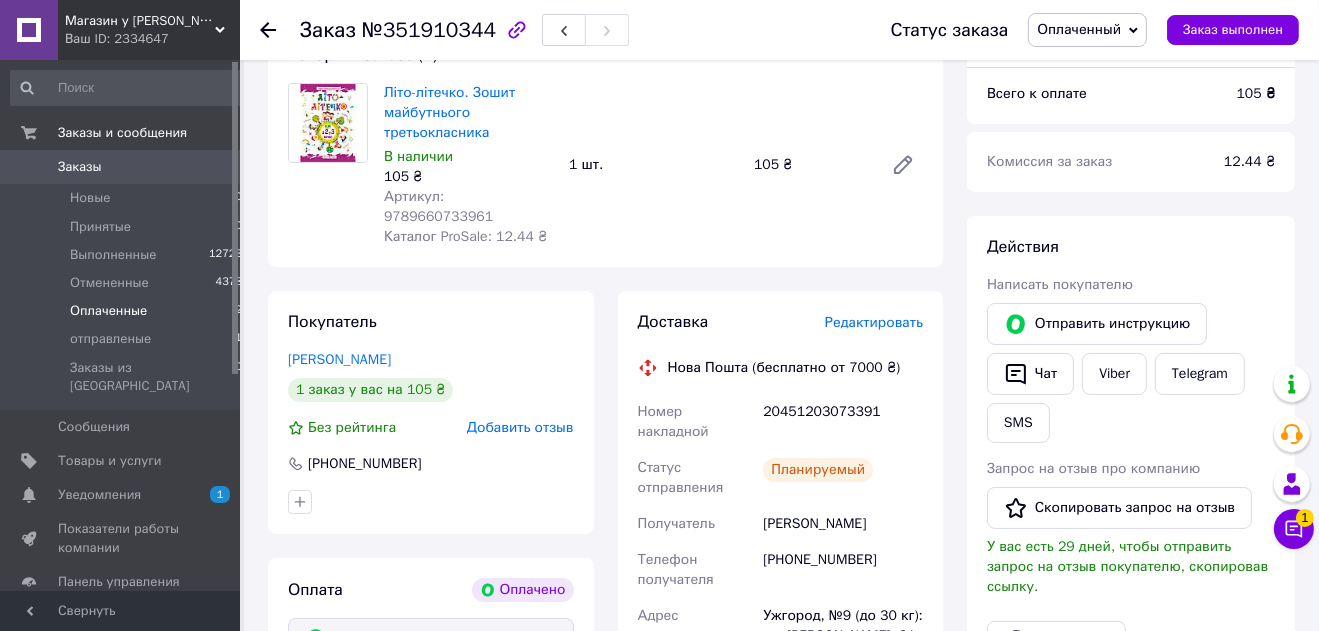 click on "Оплаченные" at bounding box center (108, 311) 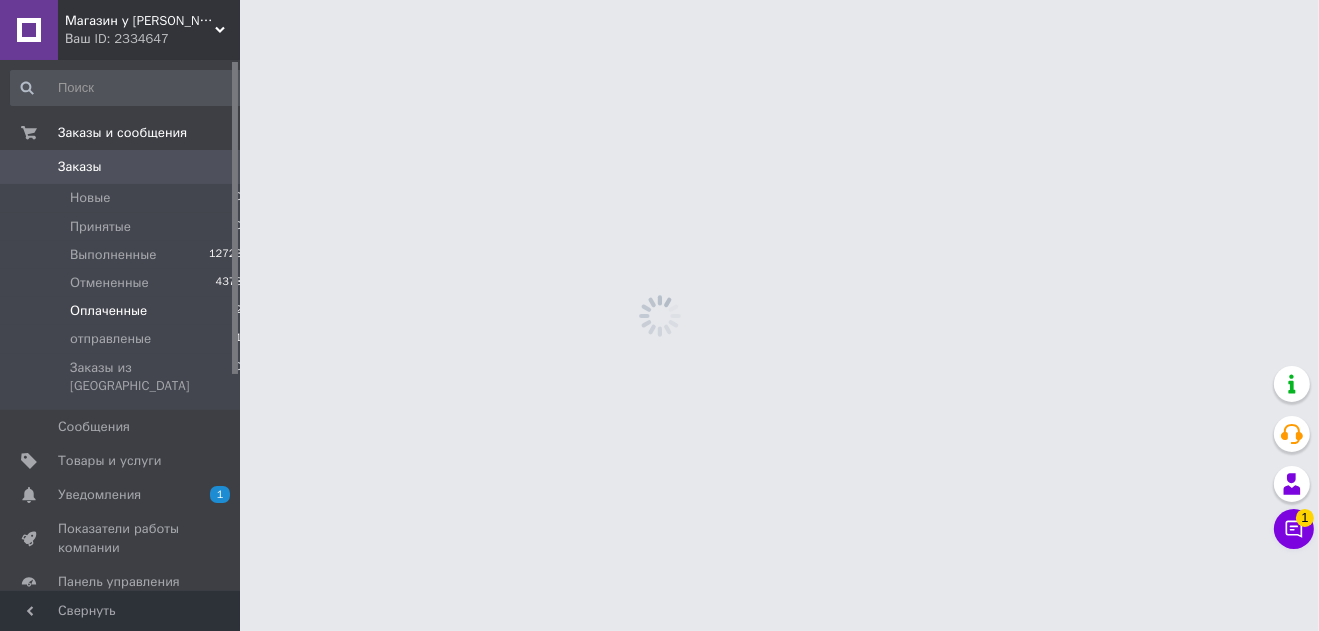 scroll, scrollTop: 0, scrollLeft: 0, axis: both 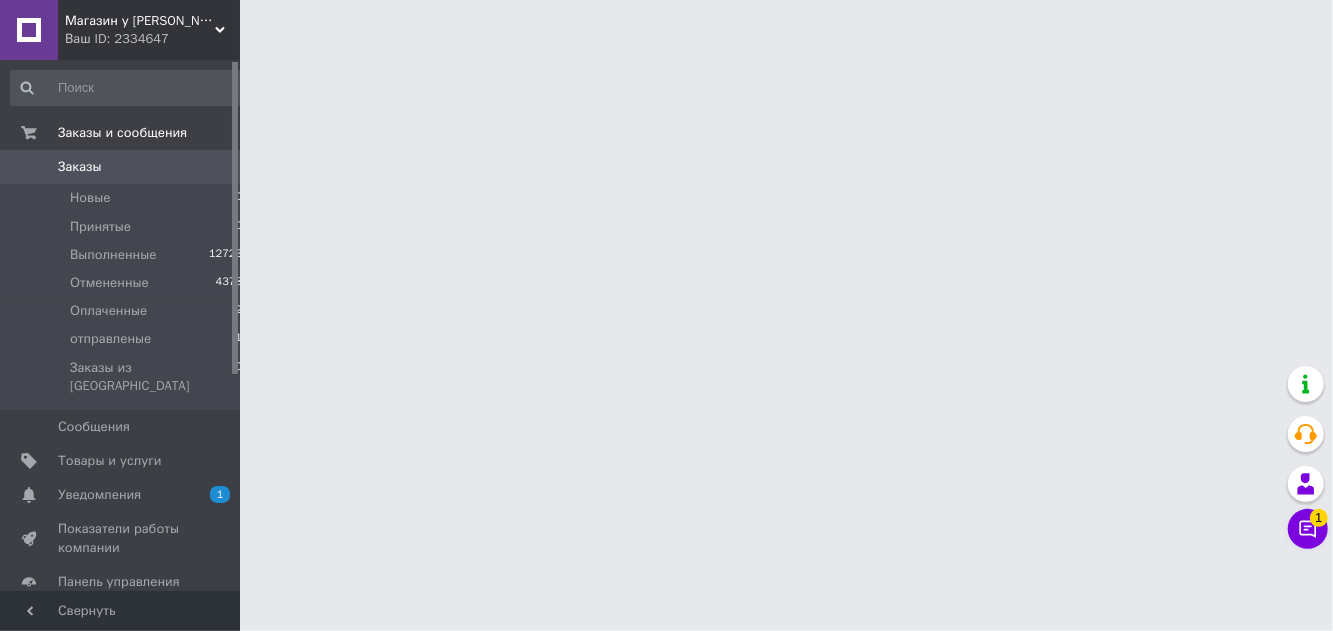 click on "Чат с покупателем 1" at bounding box center [1308, 529] 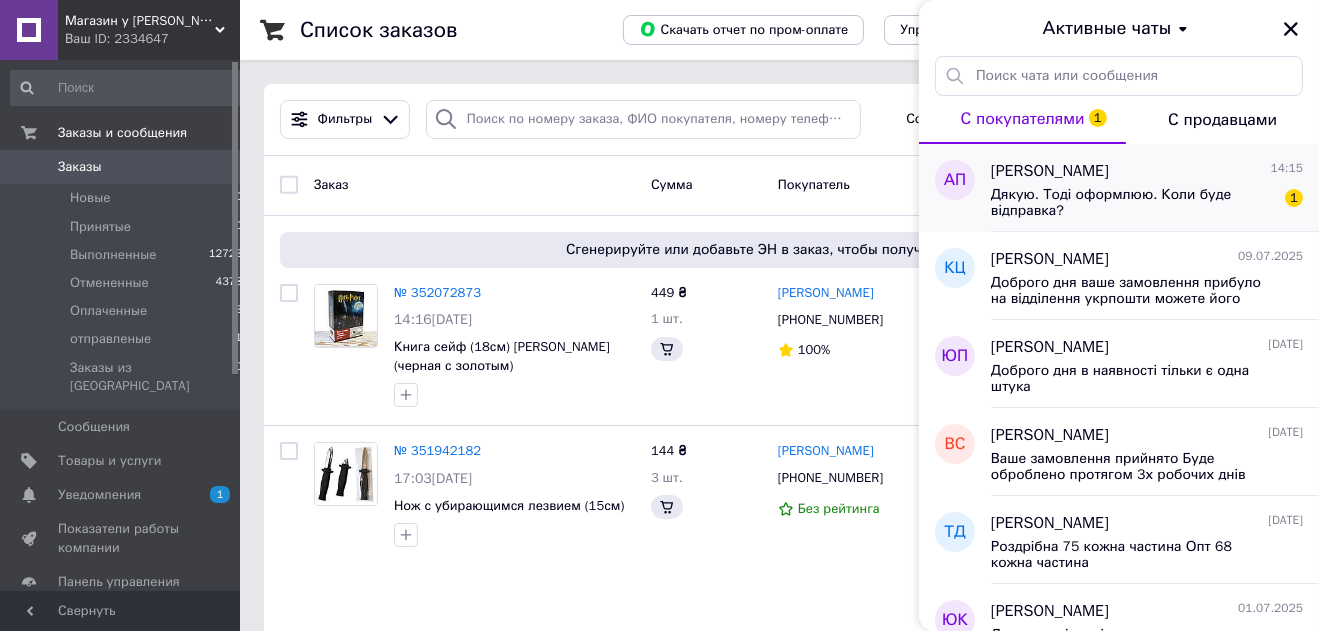 click on "Дякую. Тоді оформлюю. Коли буде відправка?" at bounding box center [1133, 203] 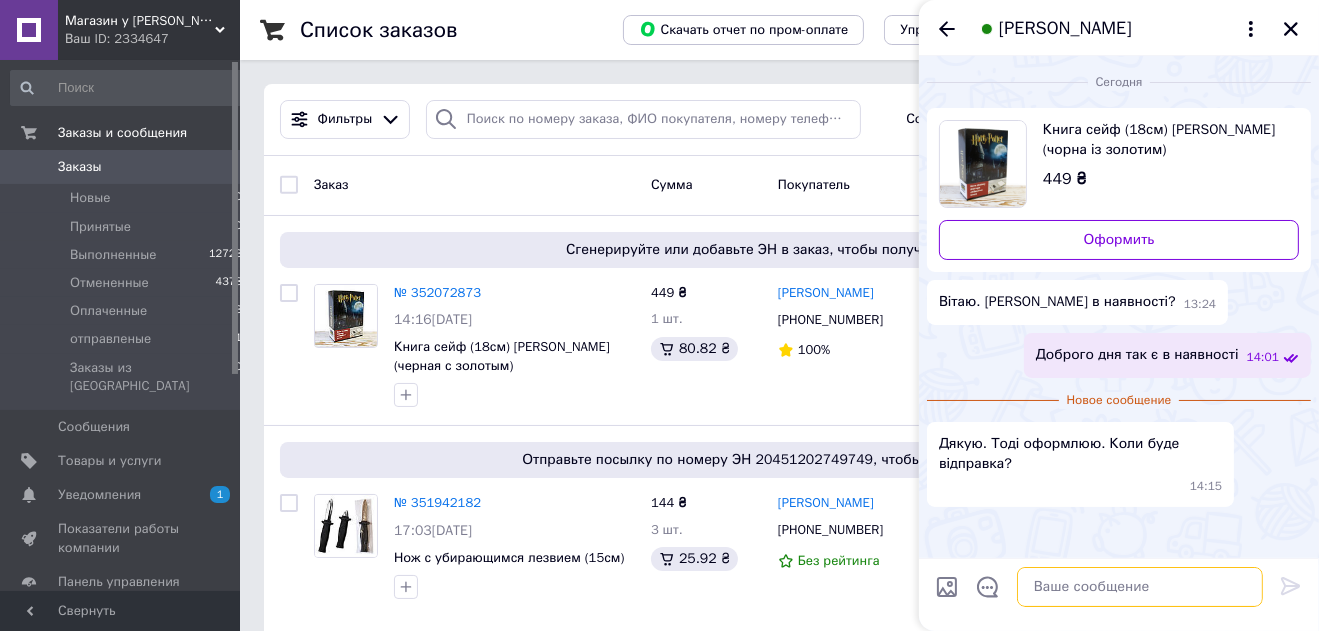 click at bounding box center [1140, 587] 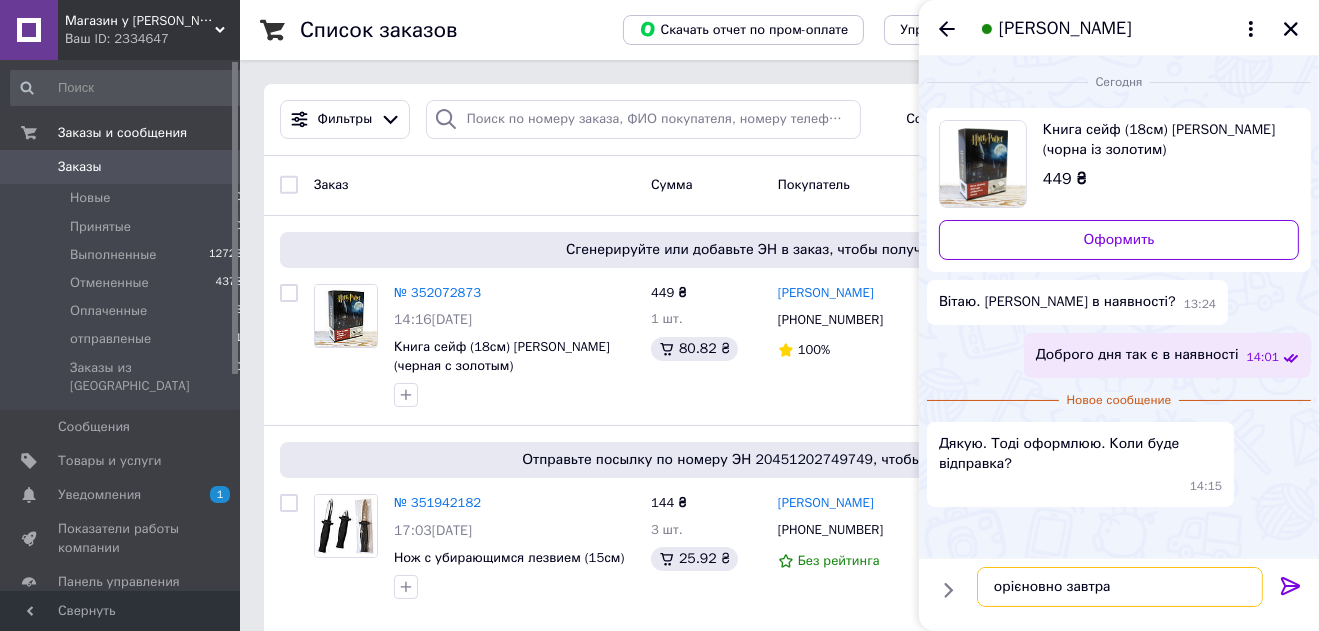 type on "орієновно завтра" 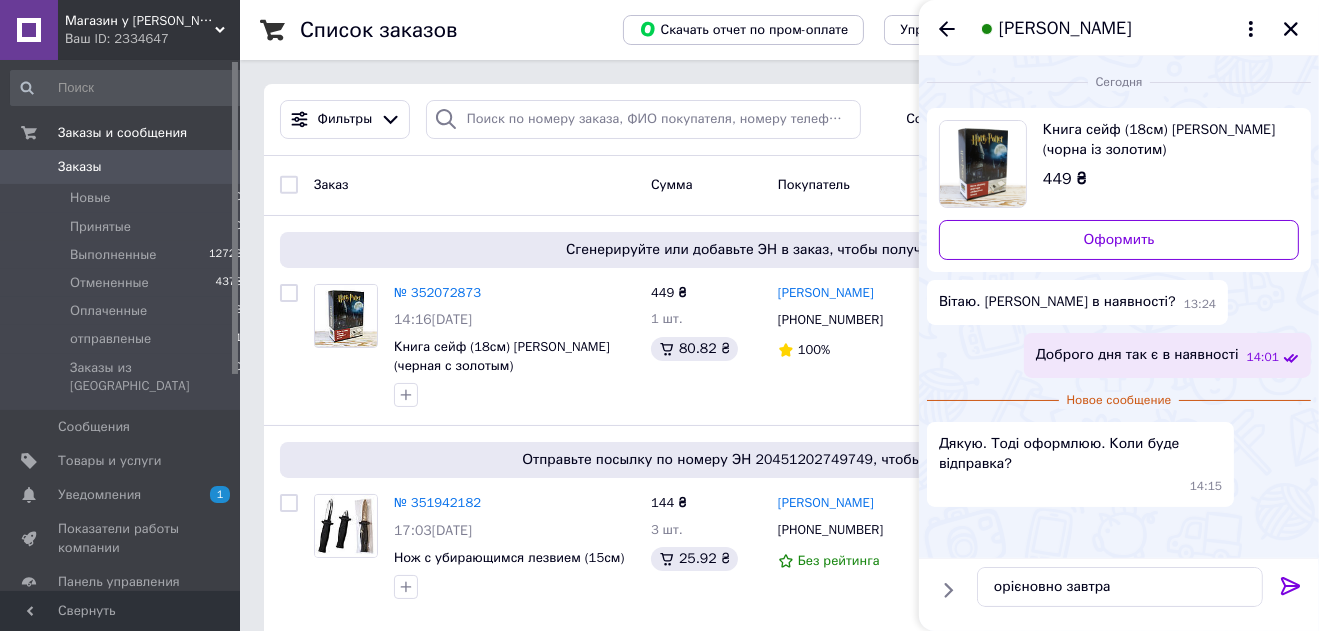 click 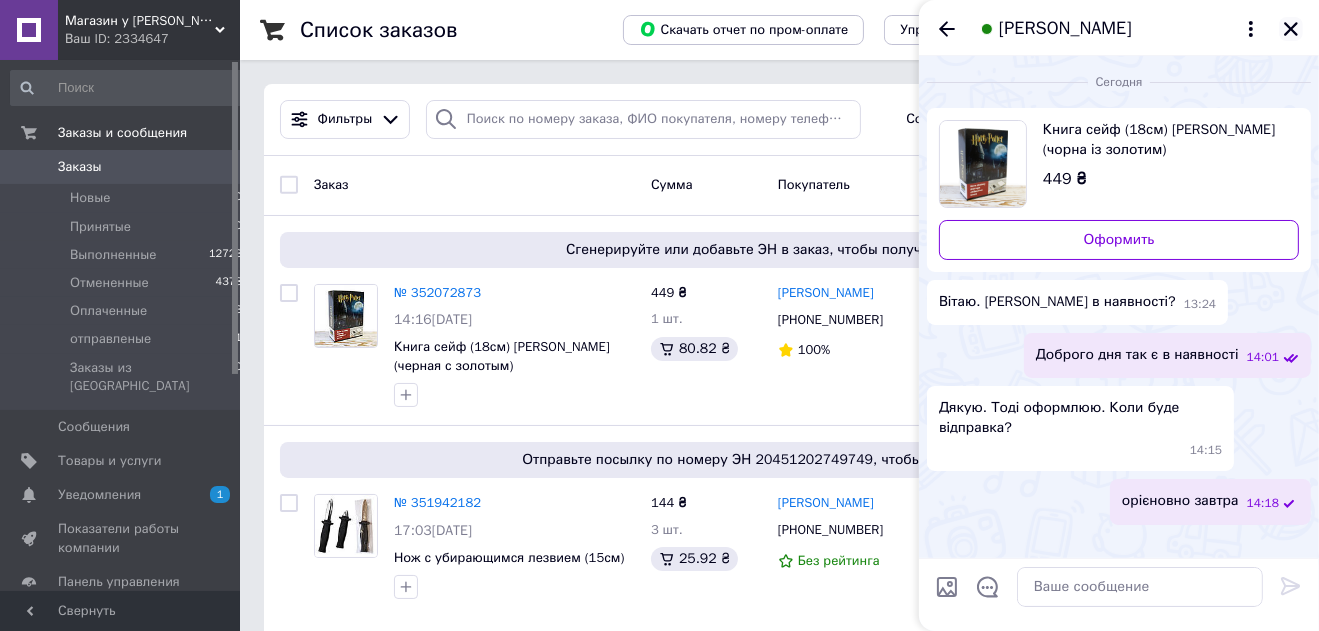 click 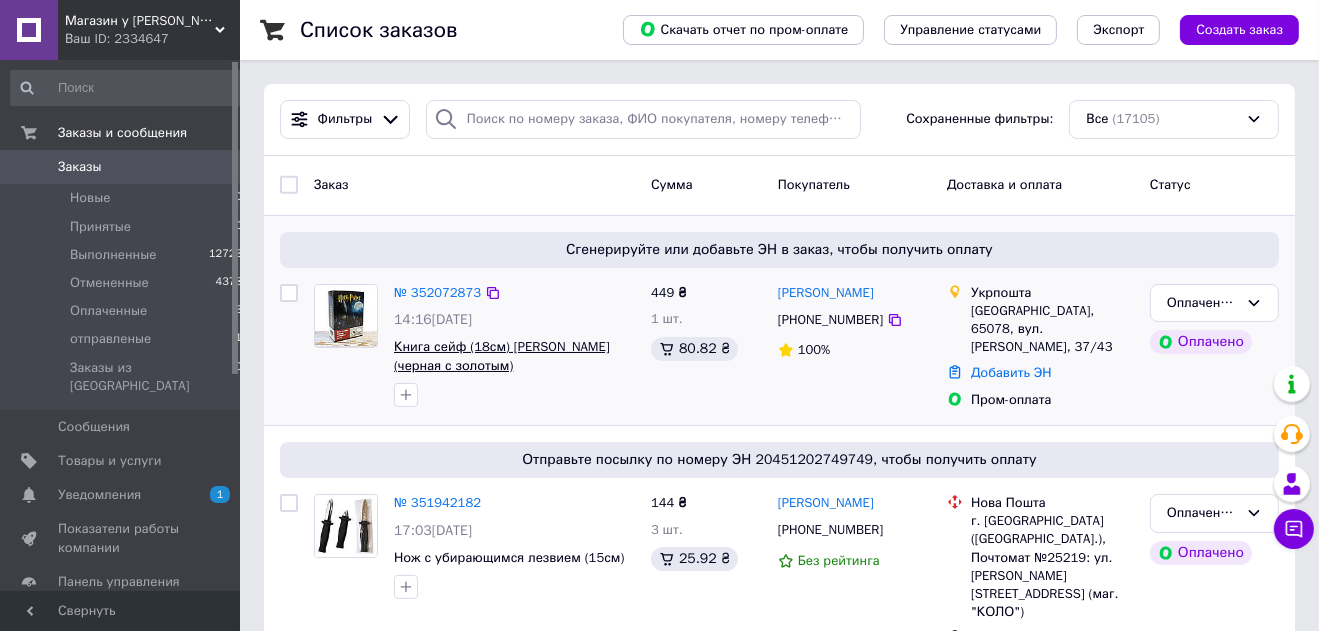 click on "Книга сейф (18см) [PERSON_NAME] (черная с золотым)" at bounding box center (502, 356) 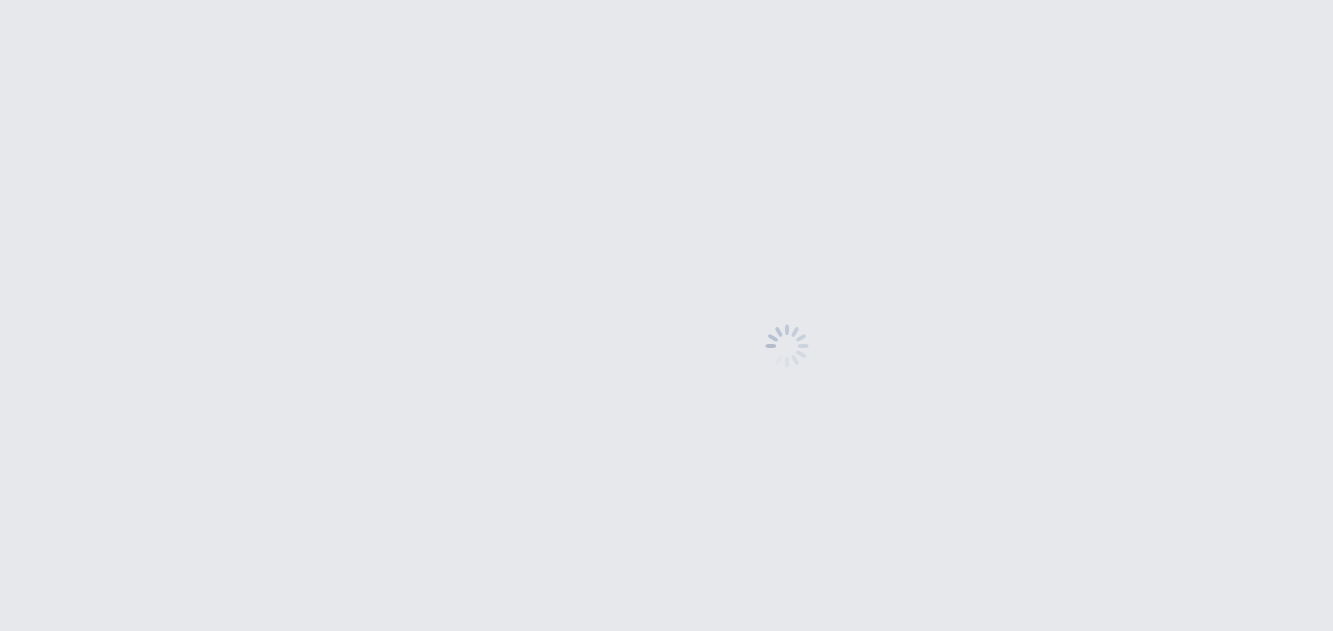 scroll, scrollTop: 0, scrollLeft: 0, axis: both 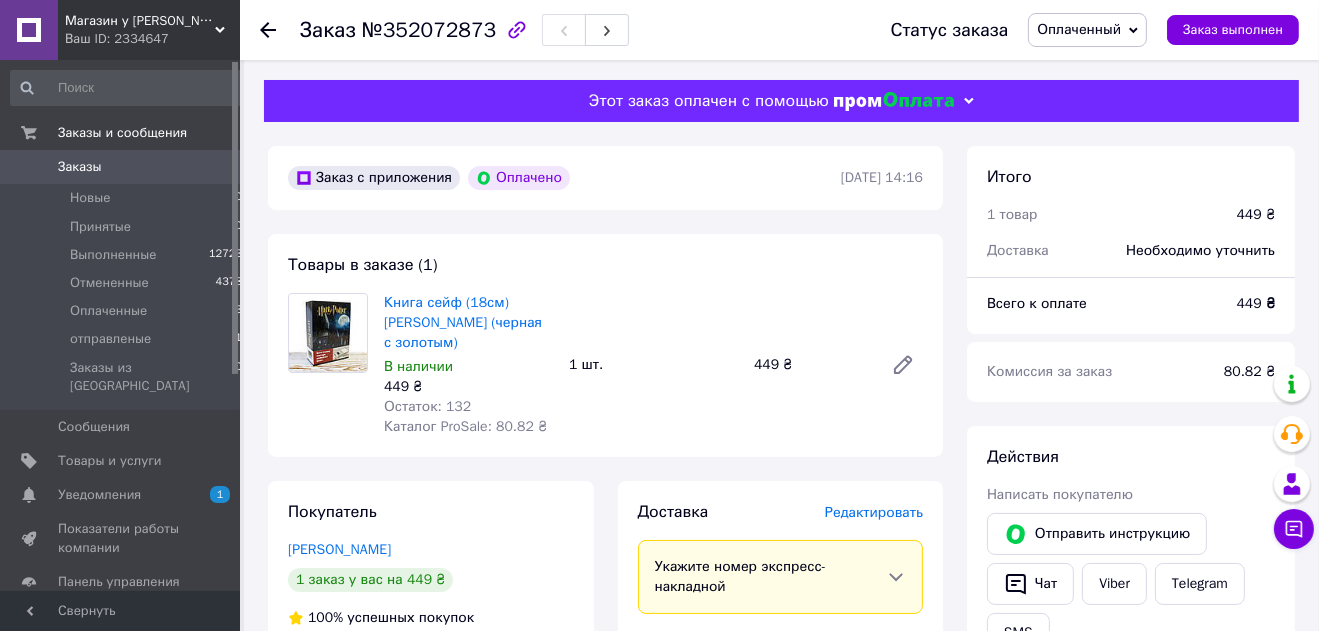 click on "Редактировать" at bounding box center [874, 512] 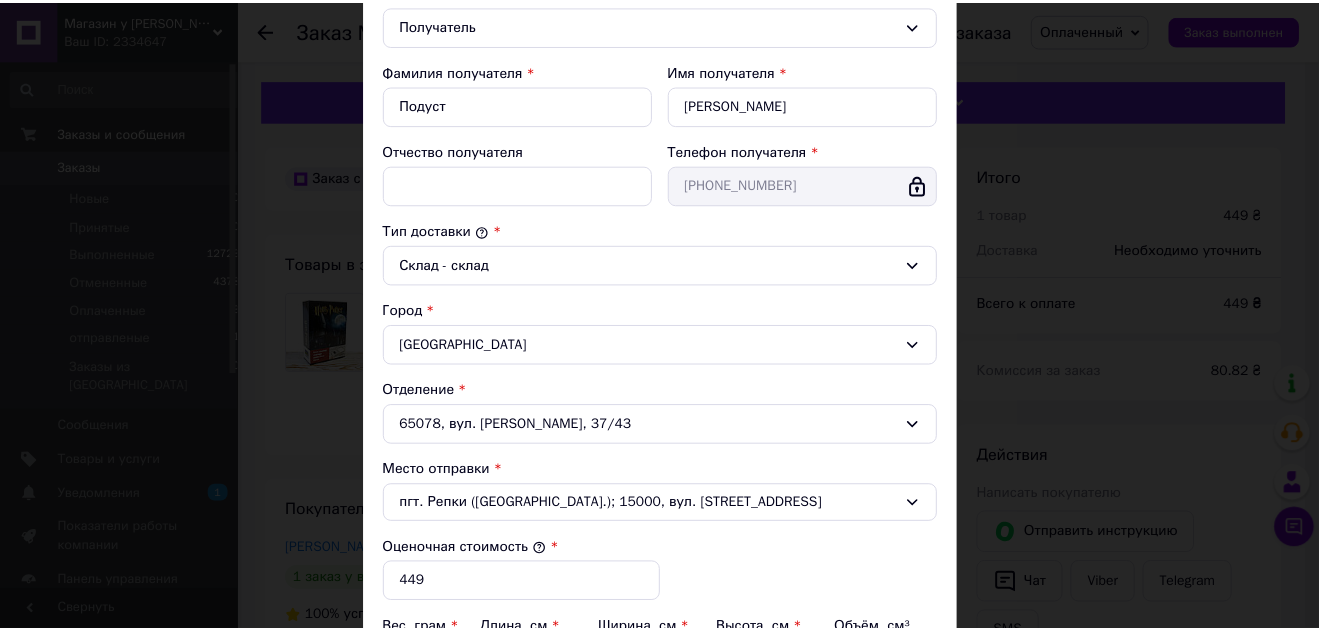 scroll, scrollTop: 616, scrollLeft: 0, axis: vertical 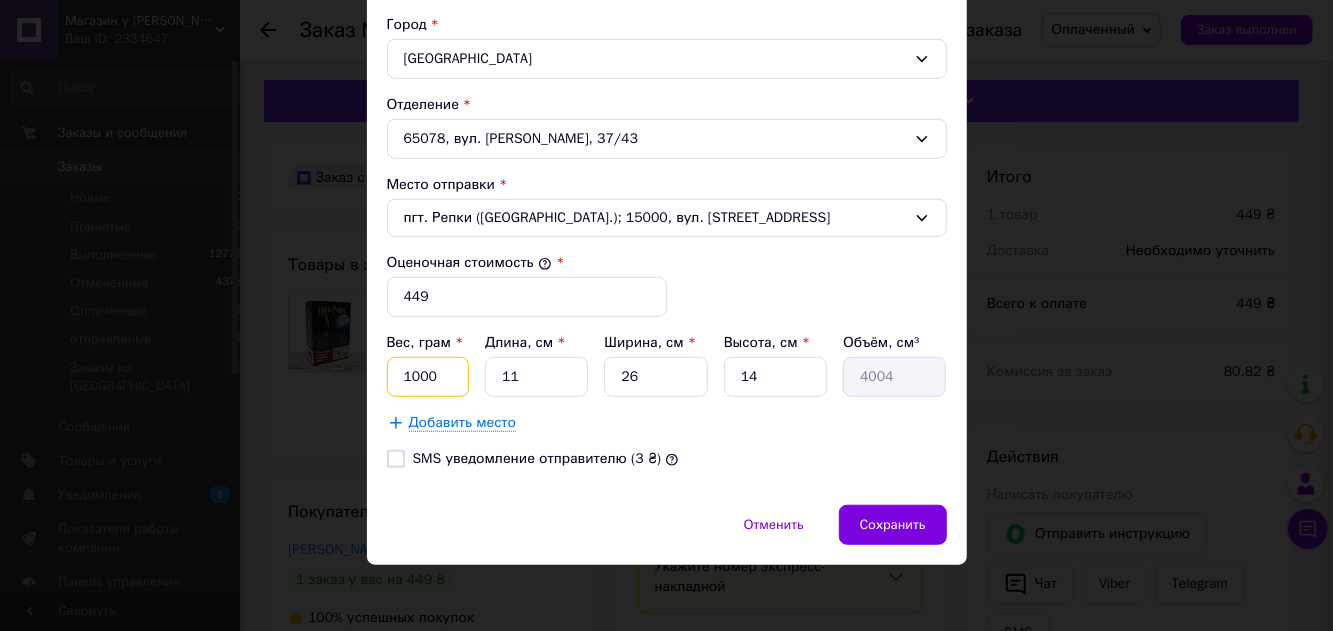 click on "1000" at bounding box center (428, 377) 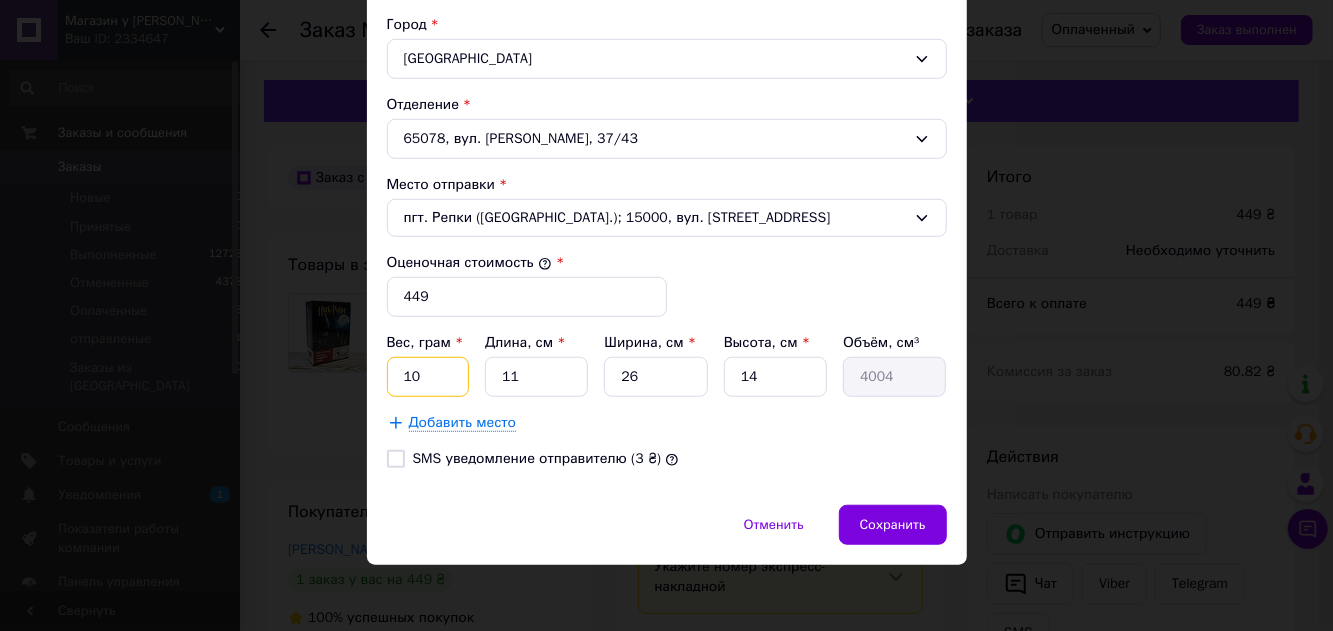type on "1" 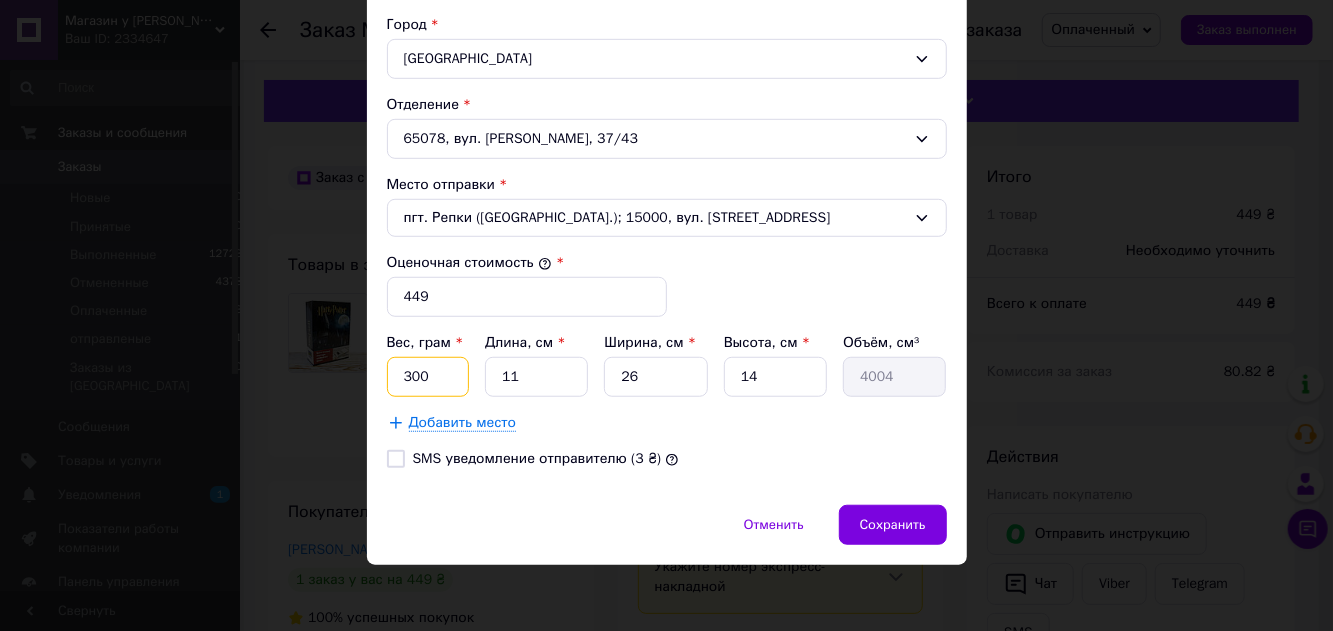 type on "300" 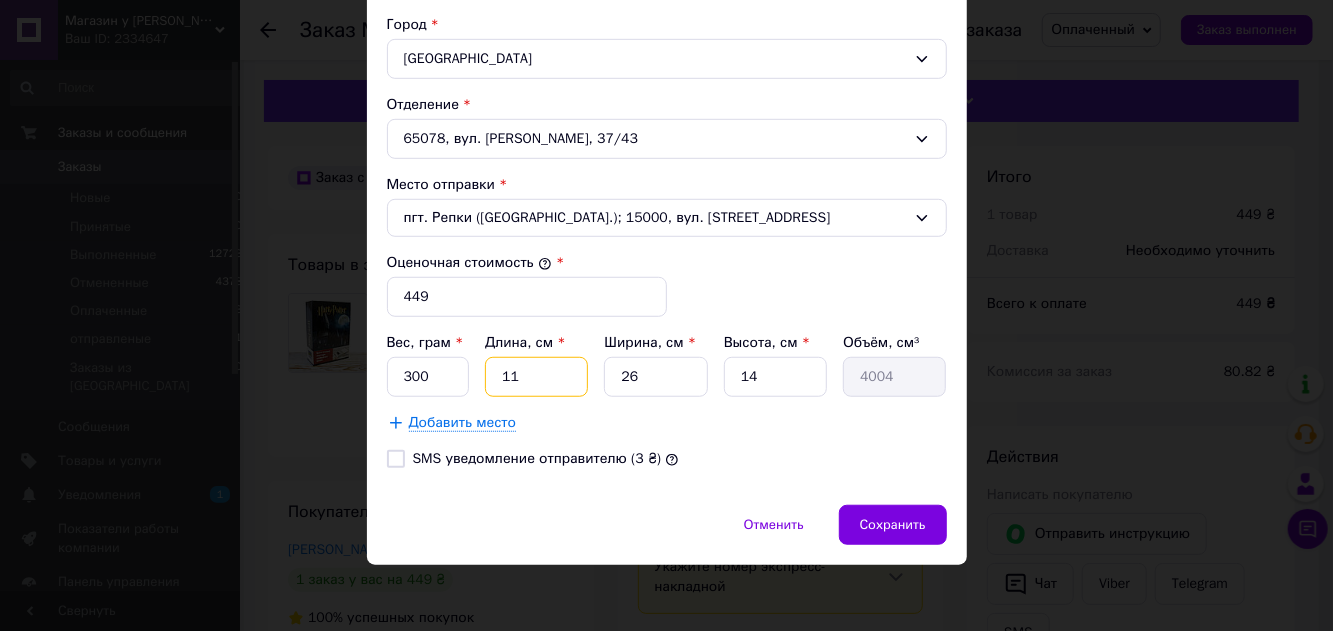 drag, startPoint x: 511, startPoint y: 377, endPoint x: 453, endPoint y: 383, distance: 58.30952 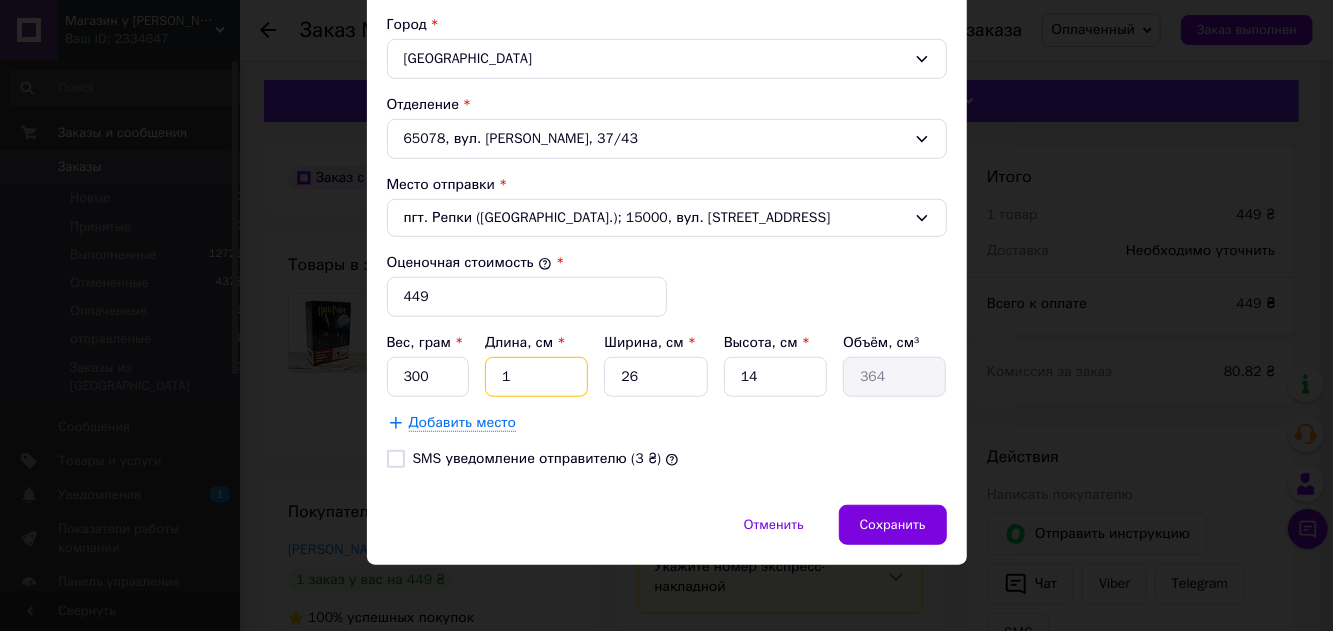 type on "18" 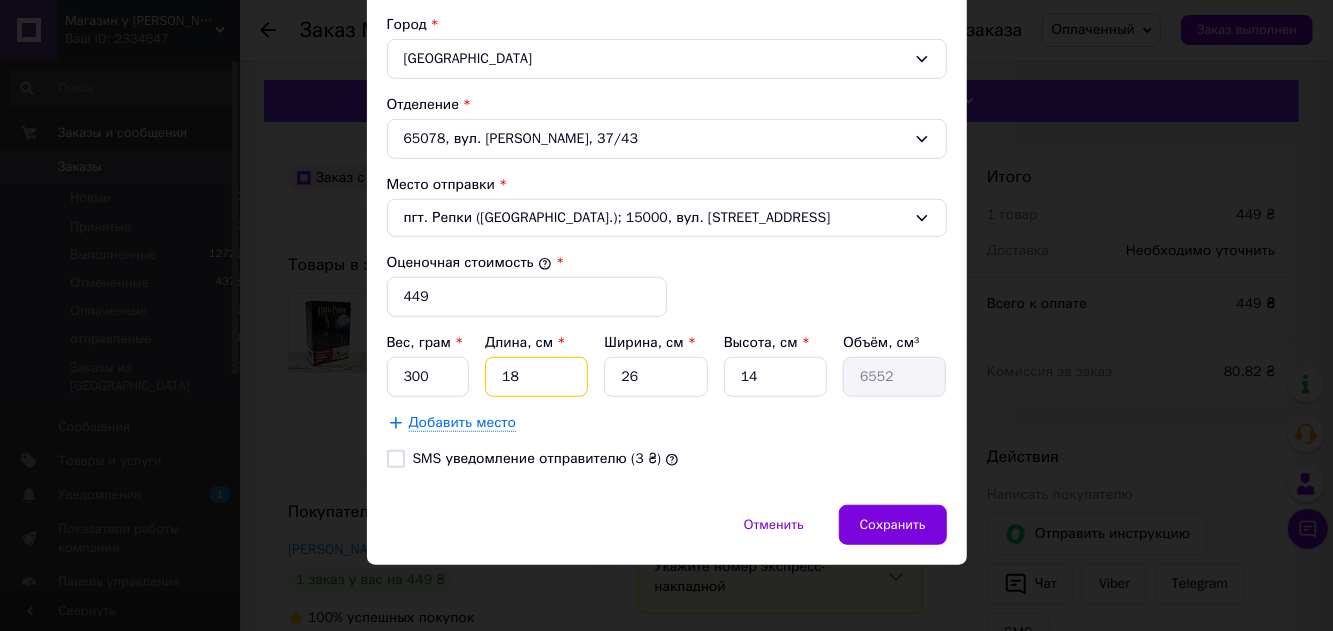 type on "18" 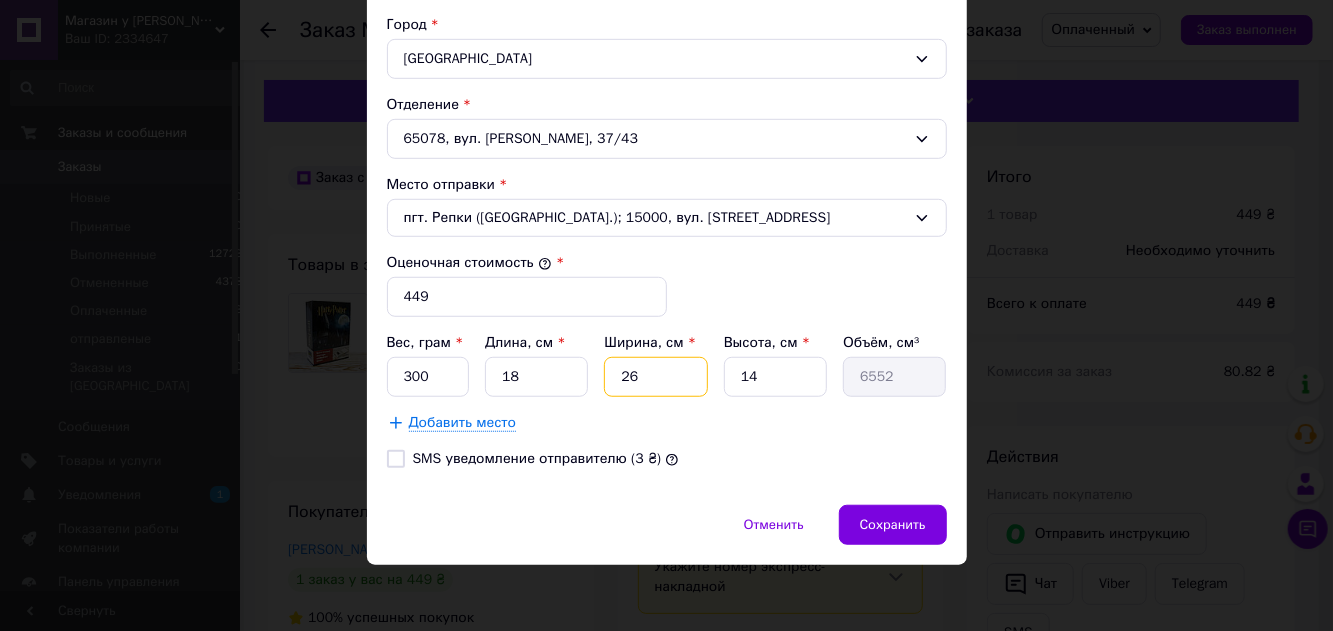 click on "26" at bounding box center [655, 377] 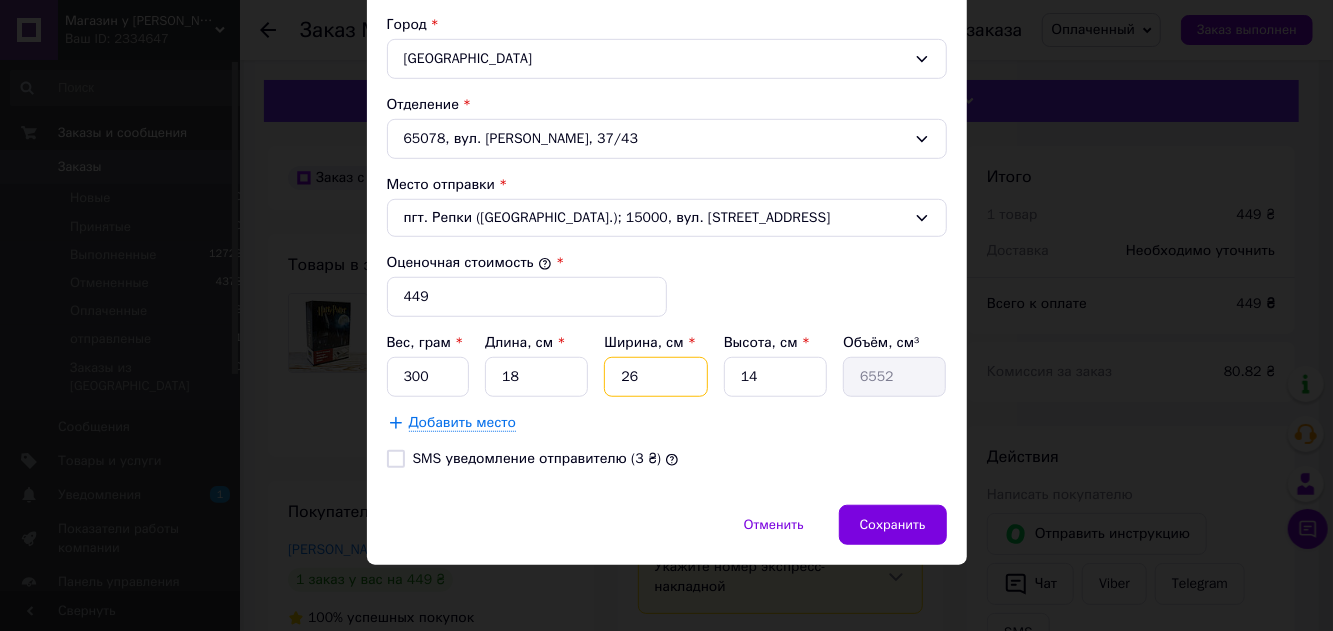 drag, startPoint x: 618, startPoint y: 387, endPoint x: 588, endPoint y: 386, distance: 30.016663 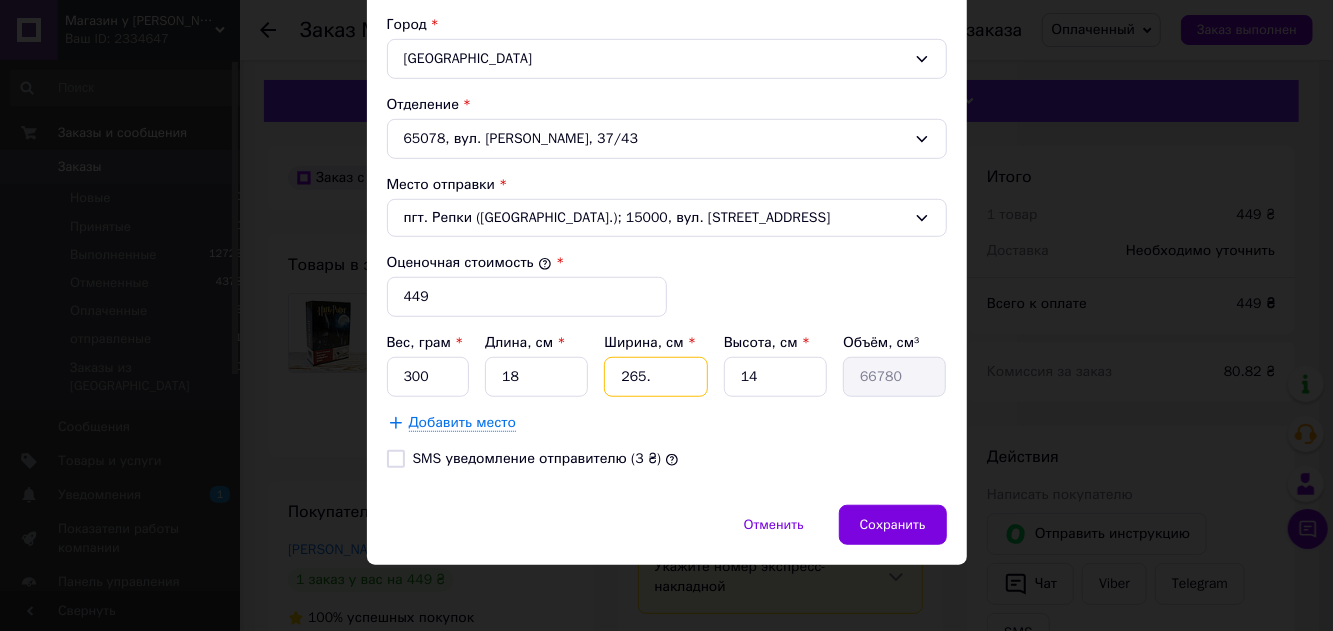 type on "265.5" 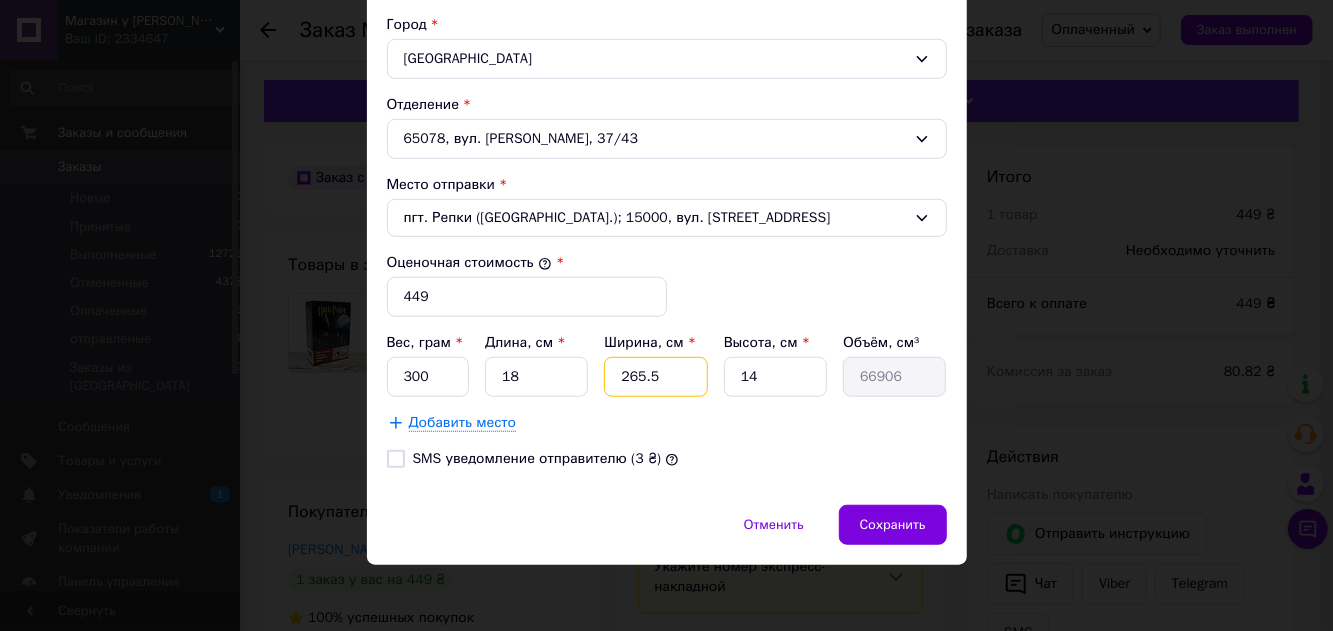 type on "265.5" 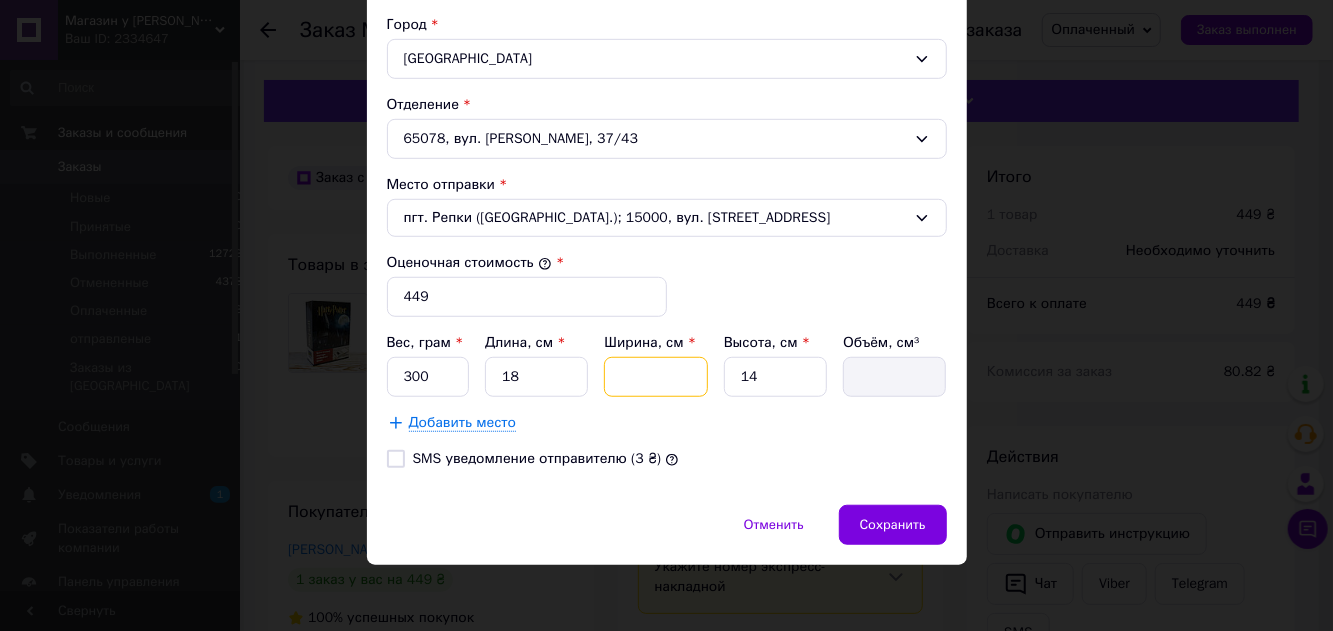 type on "5" 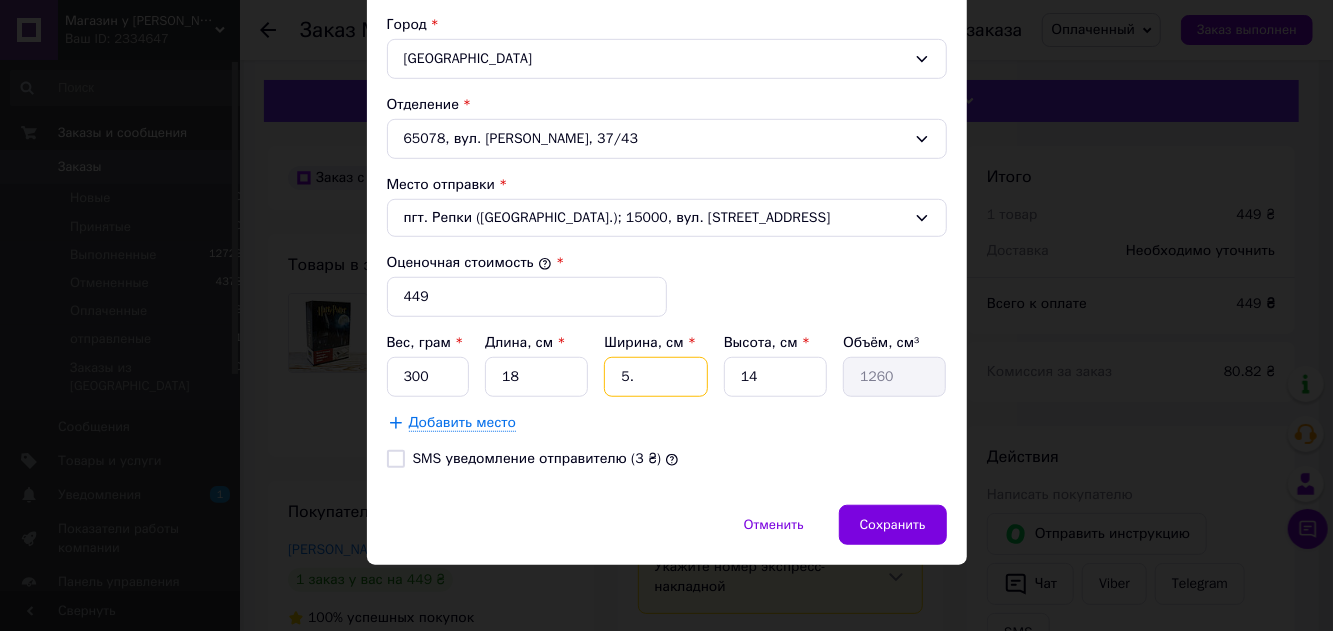 type on "5.5" 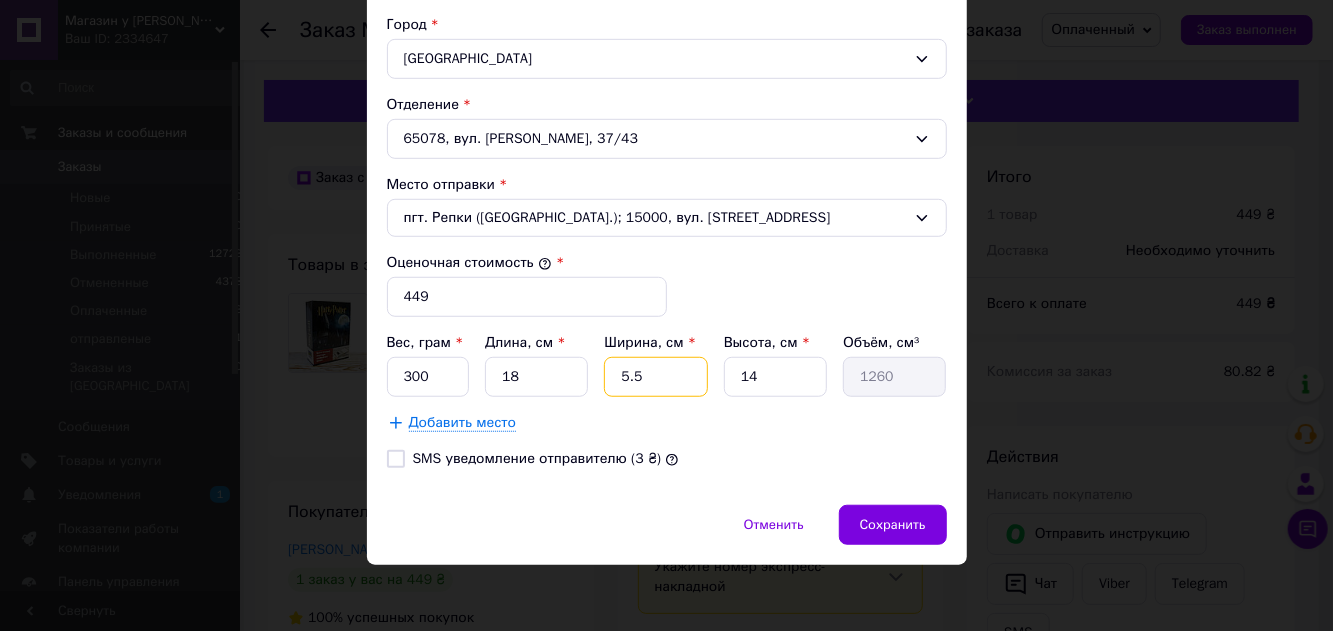 type on "1386" 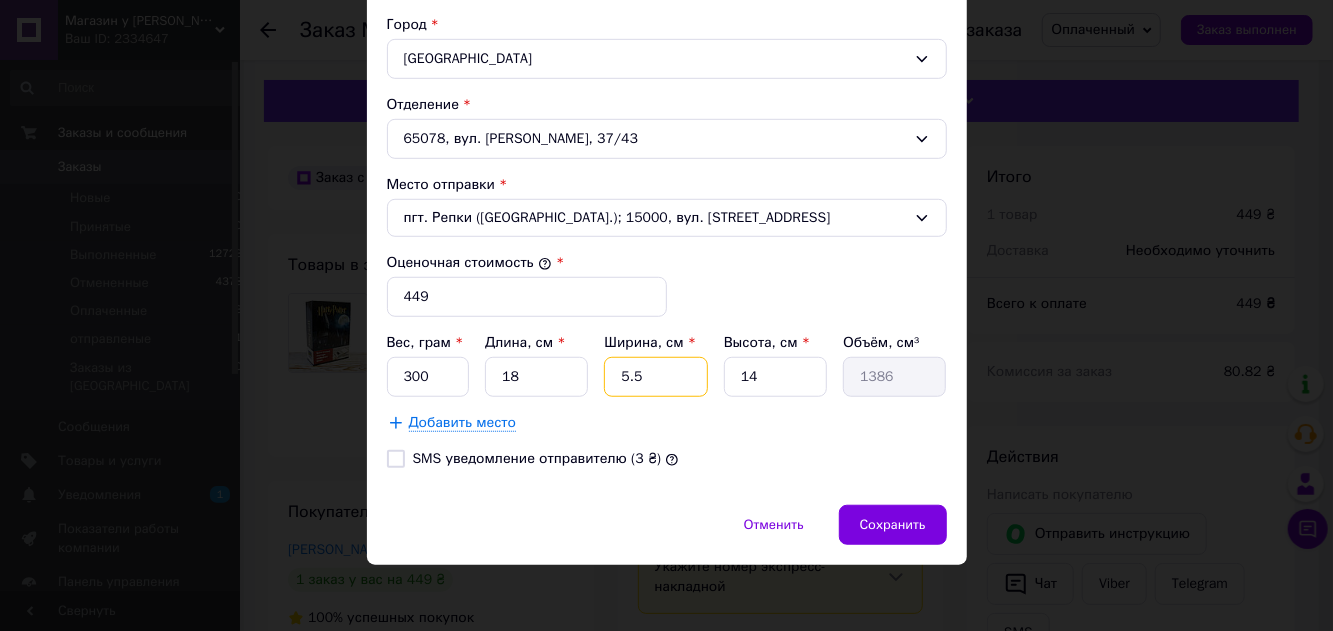 type on "5.5" 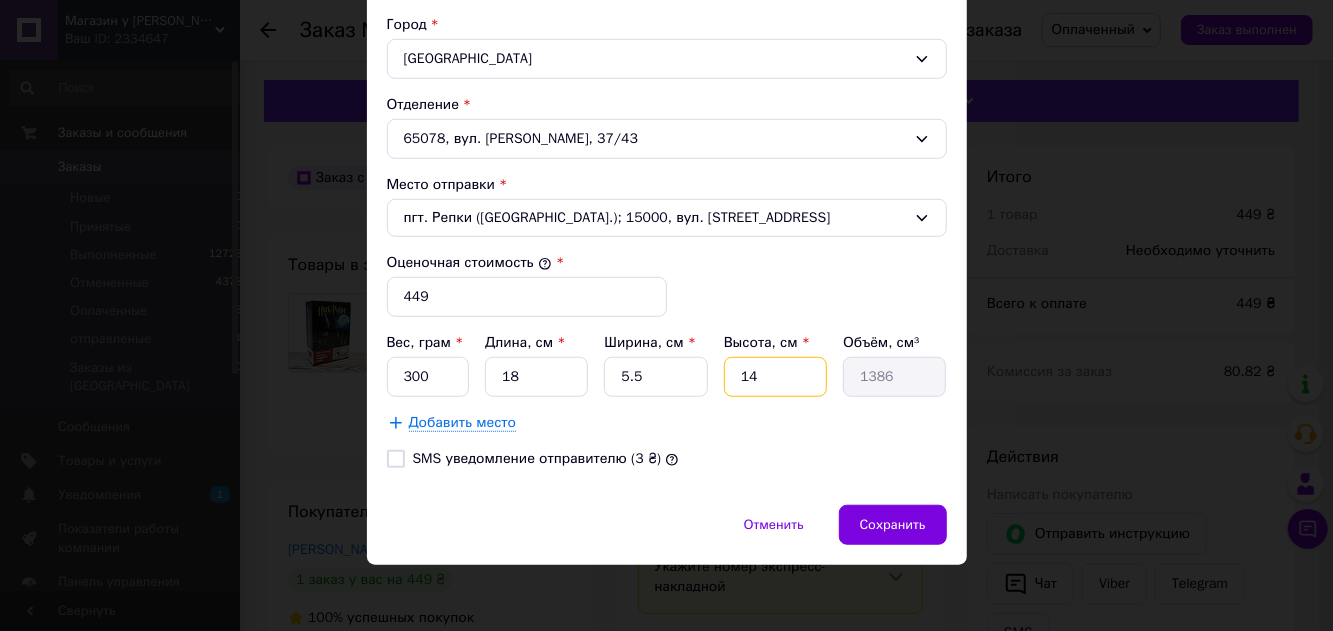 click on "14" at bounding box center [775, 377] 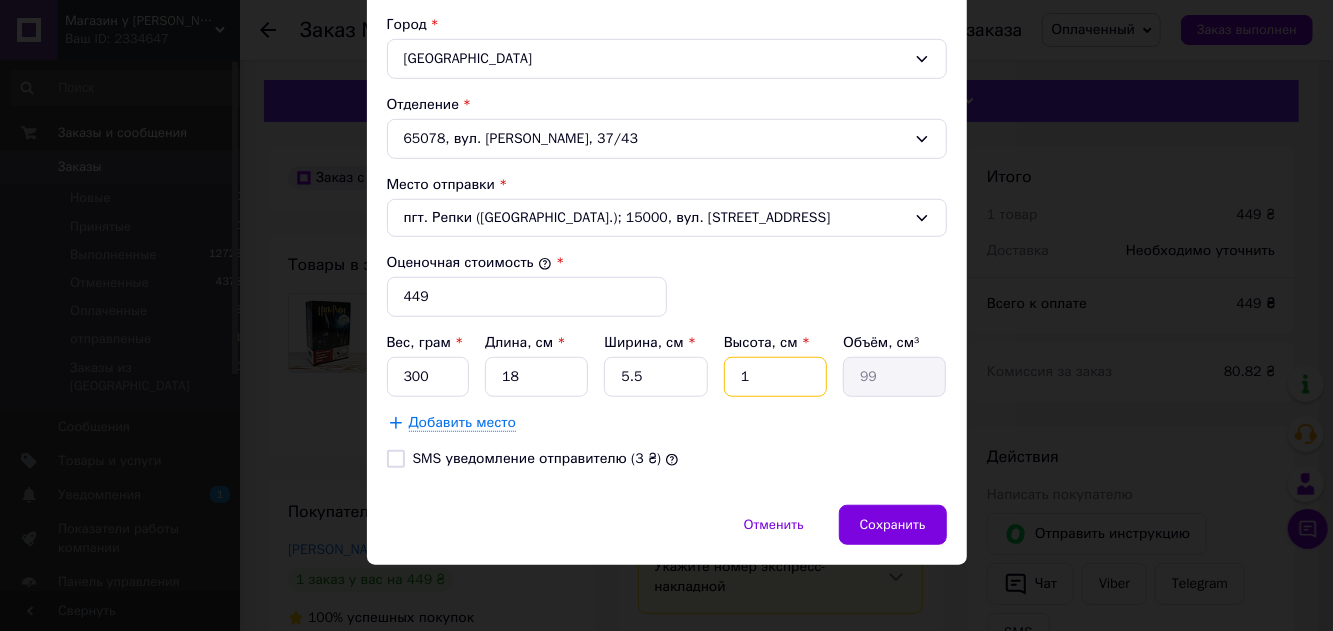 type on "13" 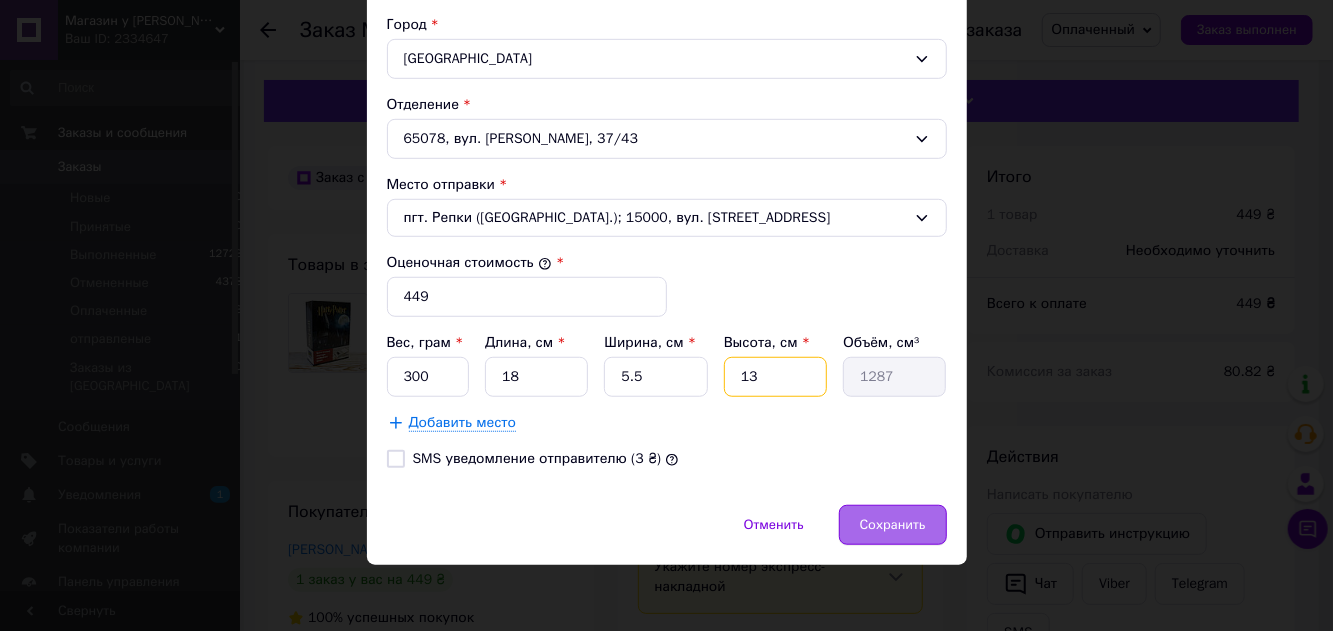 type on "13" 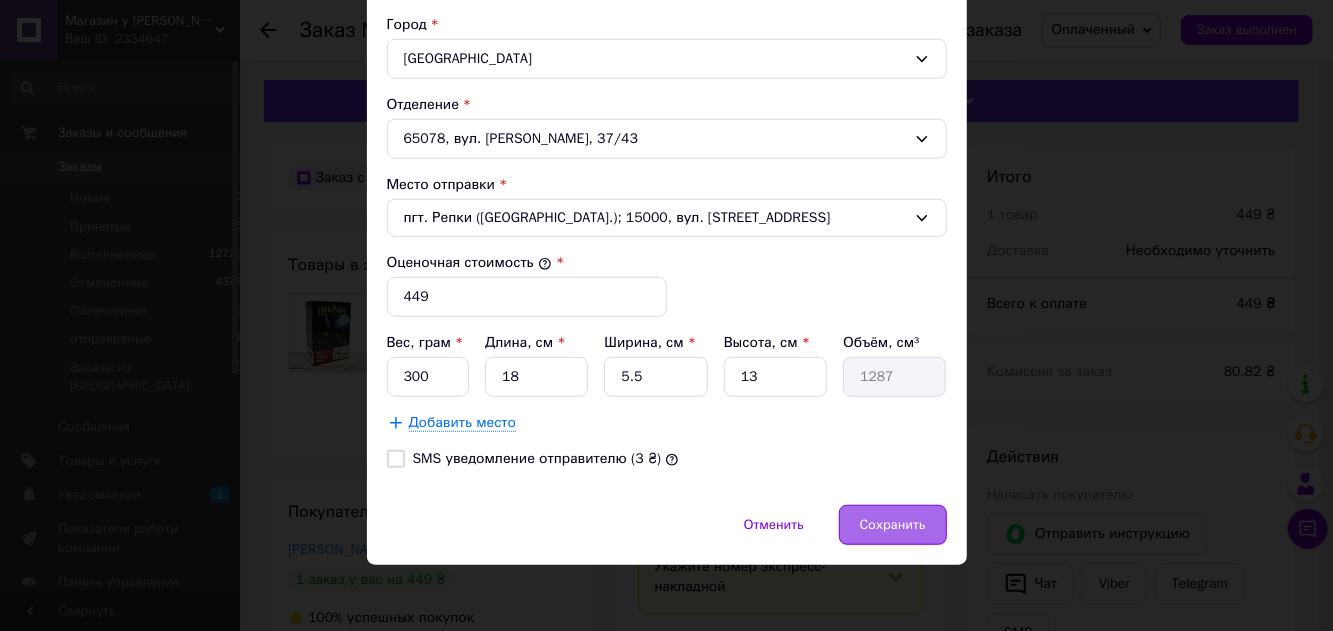 click on "Сохранить" at bounding box center [893, 525] 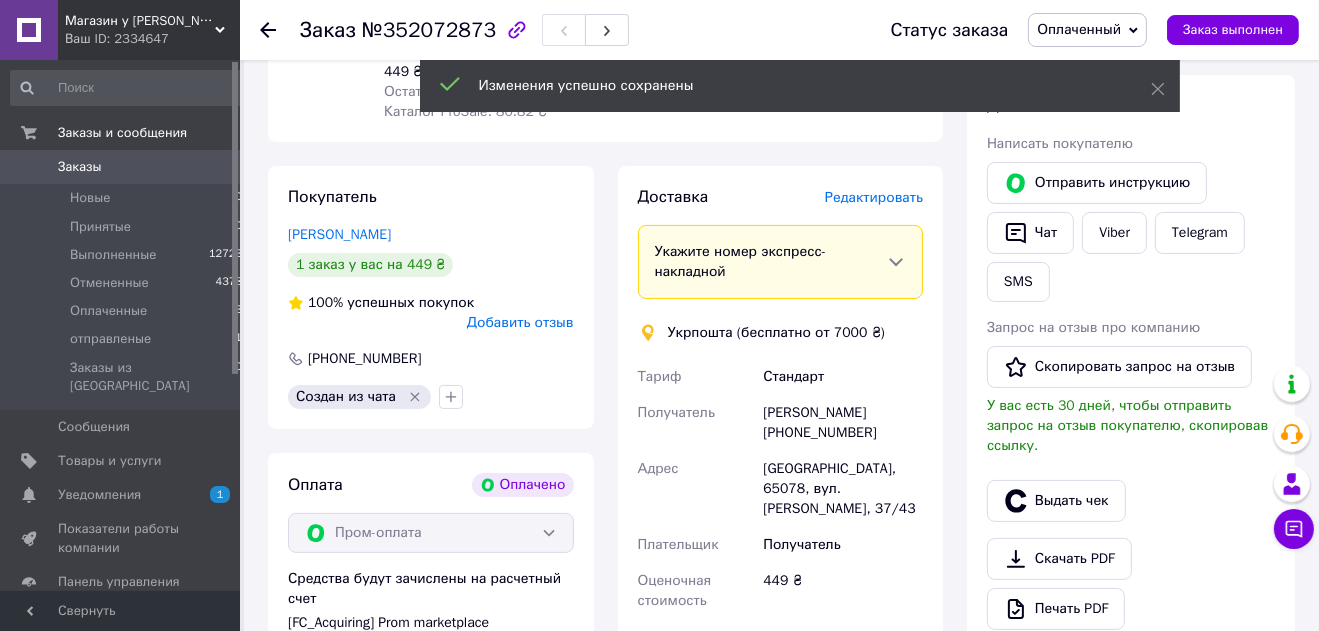 scroll, scrollTop: 630, scrollLeft: 0, axis: vertical 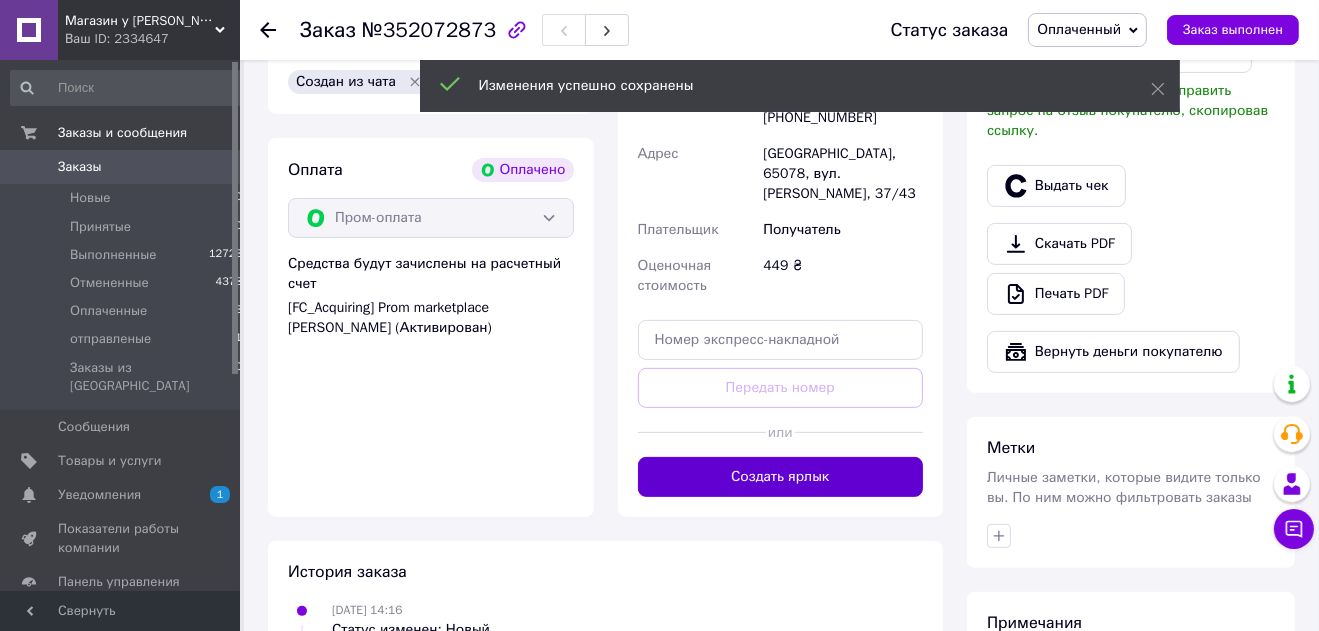 click on "Создать ярлык" at bounding box center [781, 477] 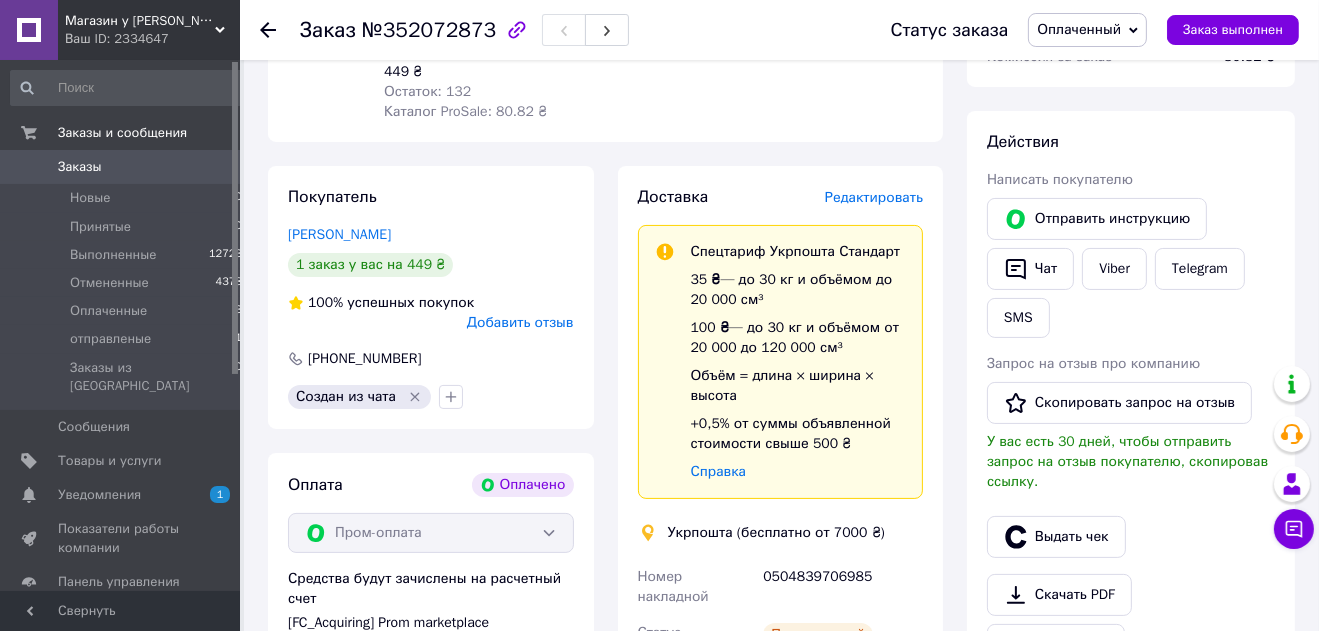 scroll, scrollTop: 0, scrollLeft: 0, axis: both 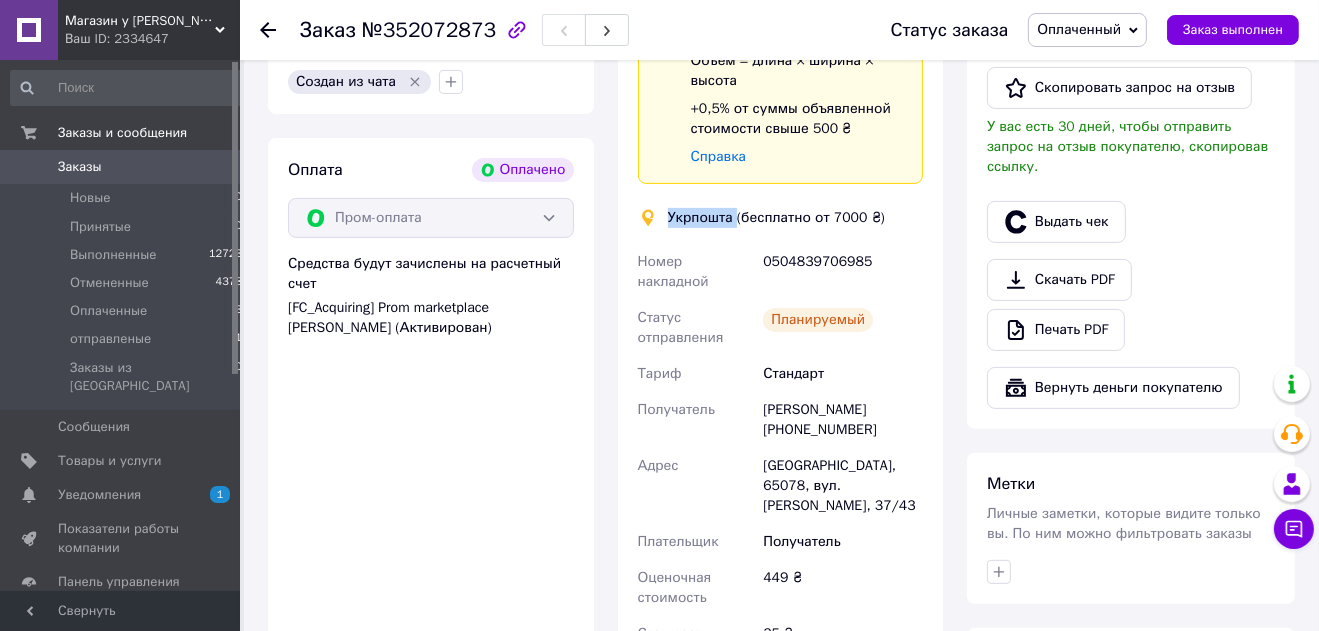drag, startPoint x: 671, startPoint y: 215, endPoint x: 735, endPoint y: 220, distance: 64.195015 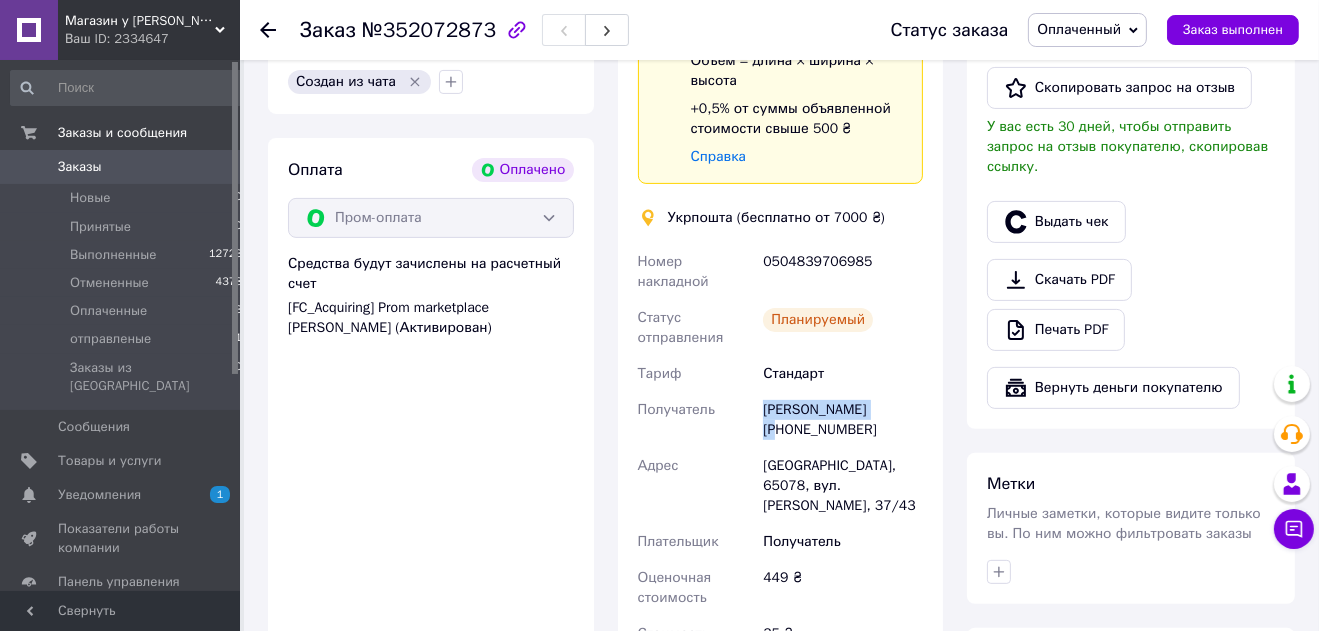 drag, startPoint x: 803, startPoint y: 387, endPoint x: 878, endPoint y: 388, distance: 75.00667 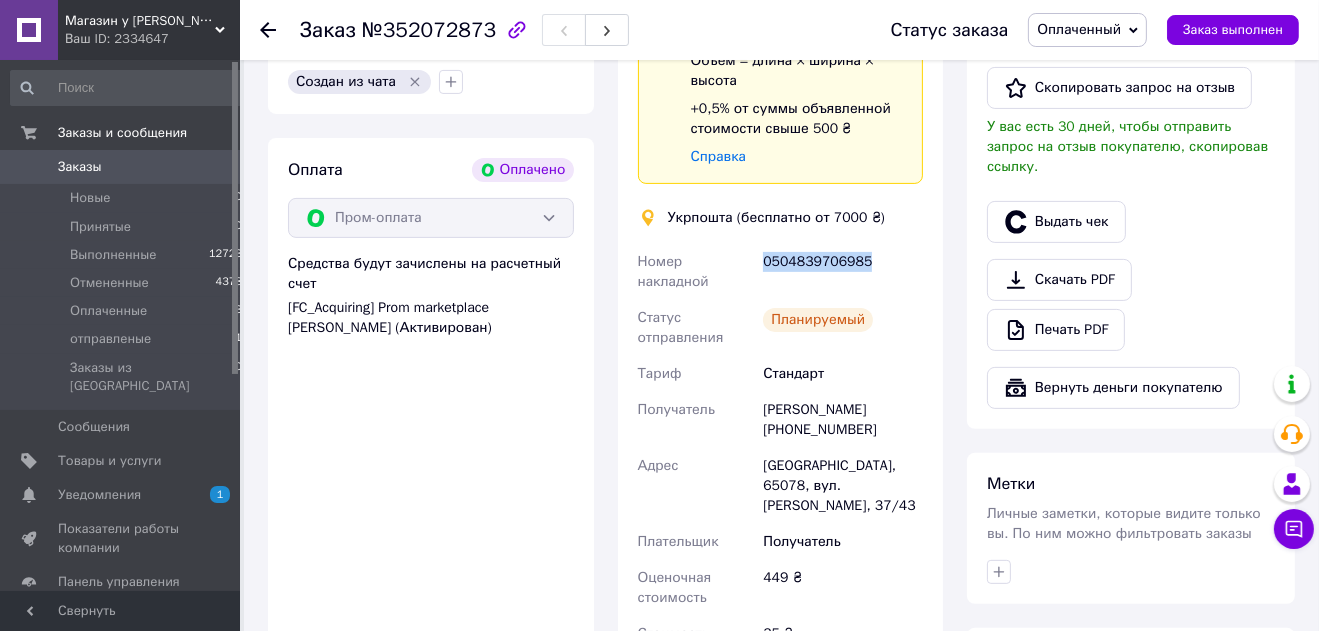drag, startPoint x: 869, startPoint y: 258, endPoint x: 767, endPoint y: 268, distance: 102.48902 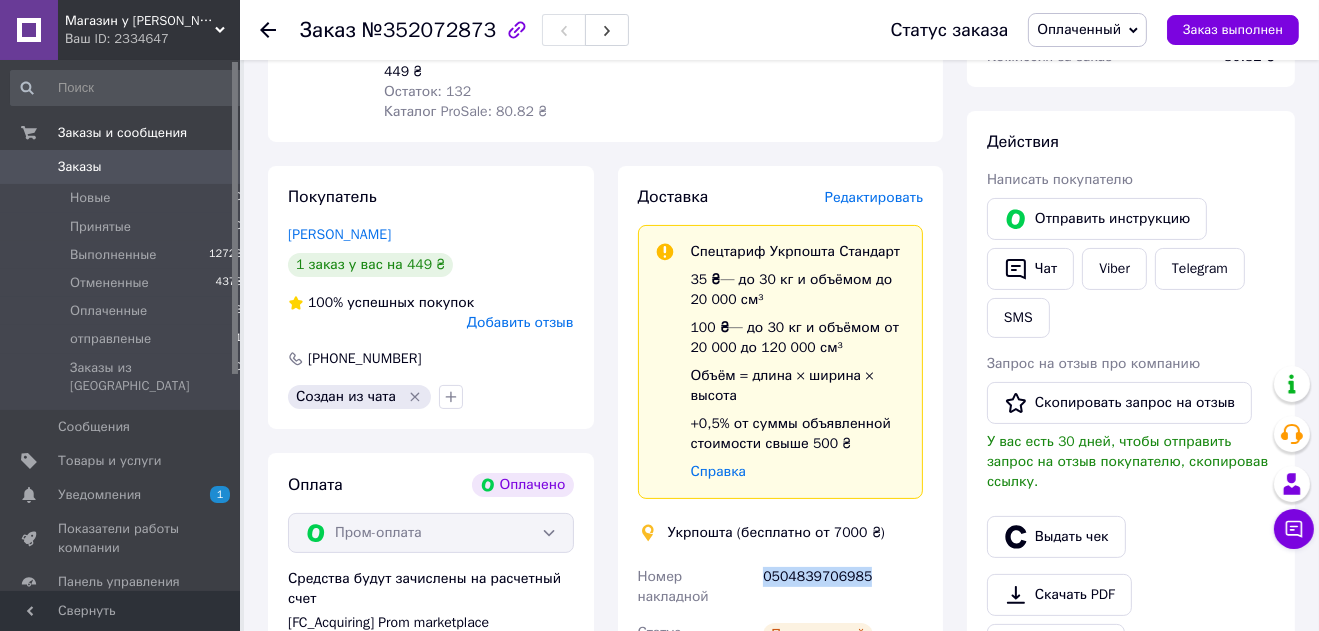 scroll, scrollTop: 630, scrollLeft: 0, axis: vertical 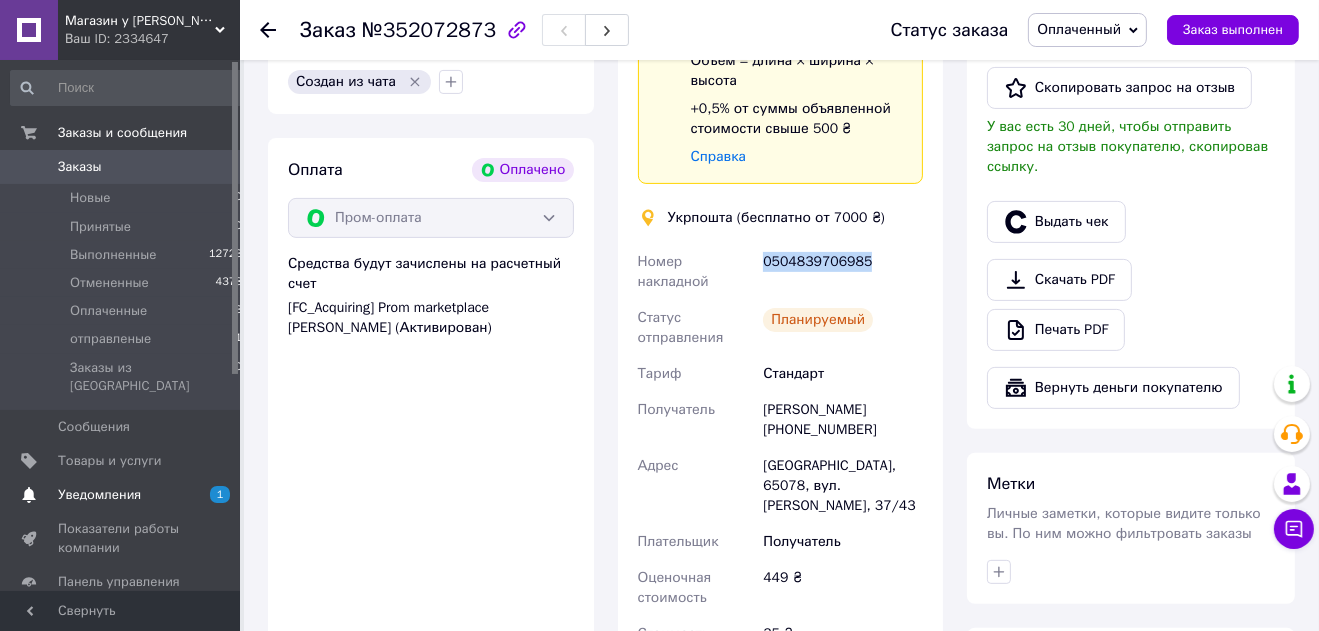 click on "Уведомления" at bounding box center (121, 495) 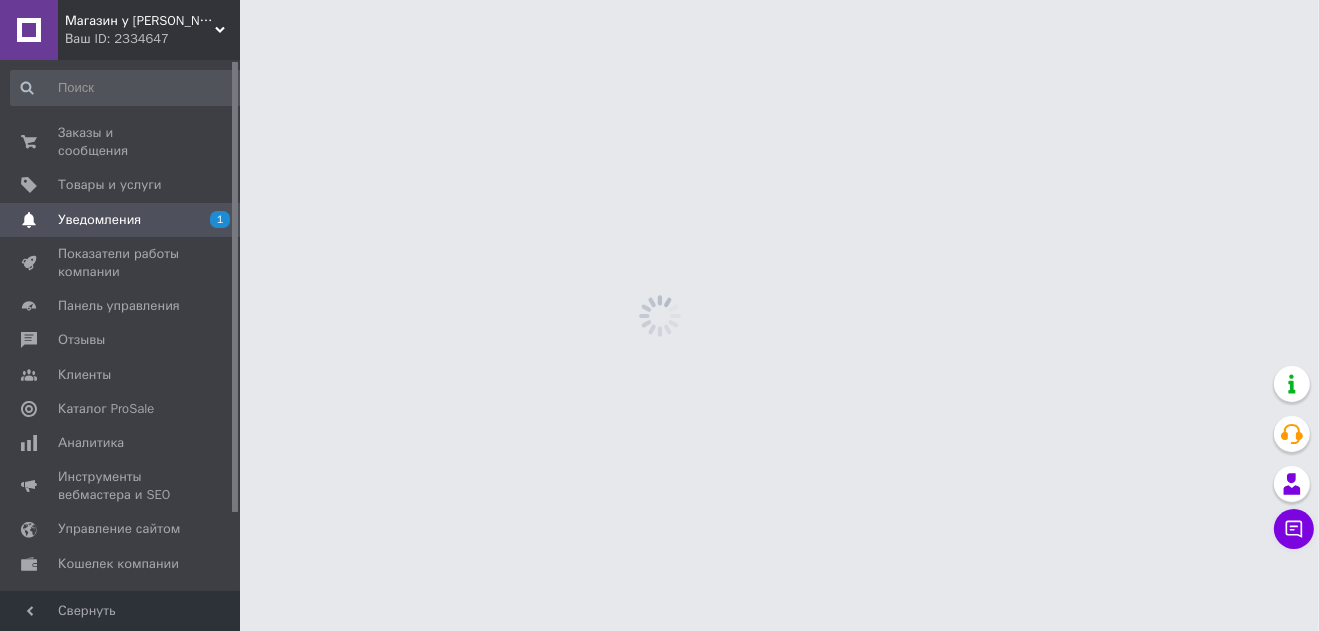scroll, scrollTop: 0, scrollLeft: 0, axis: both 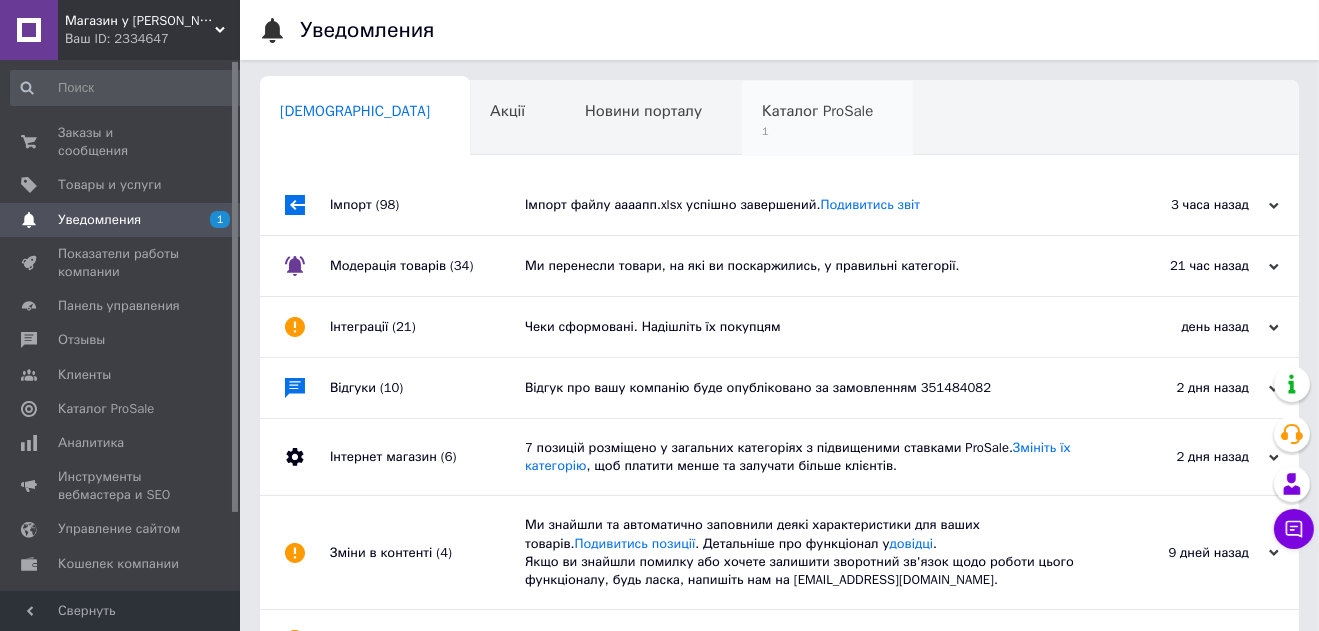 click on "Каталог ProSale" at bounding box center (817, 111) 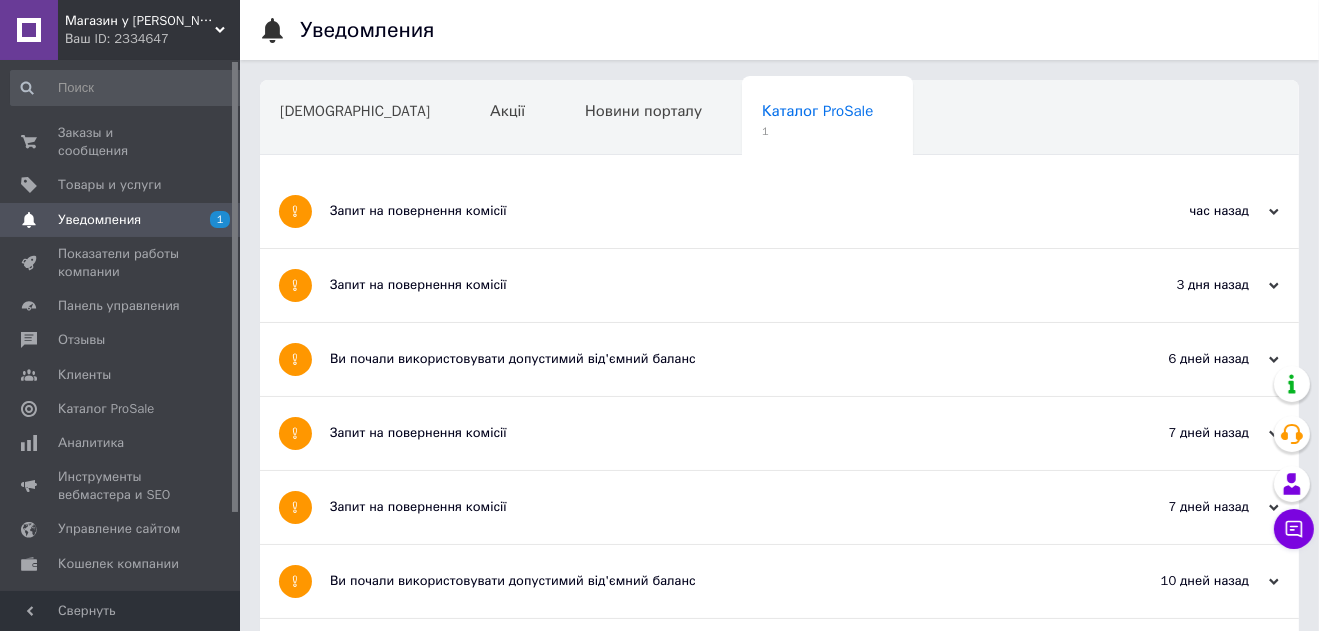 click on "Запит на повернення комісії" at bounding box center [704, 211] 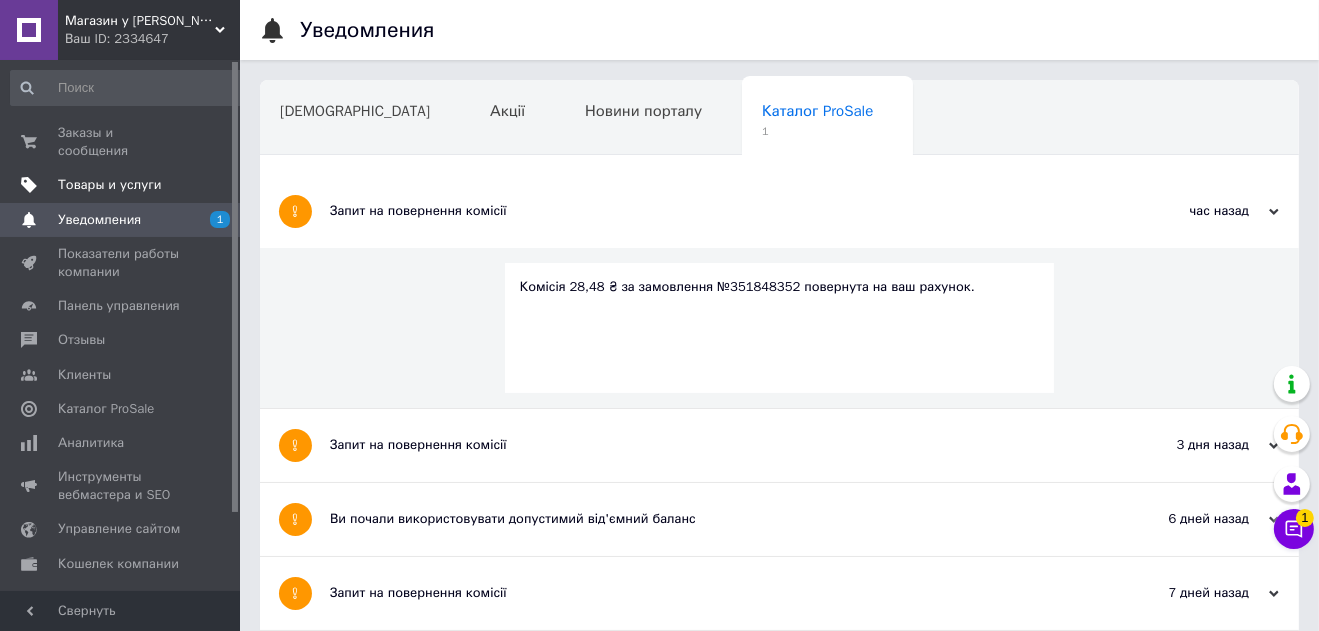 click at bounding box center [212, 185] 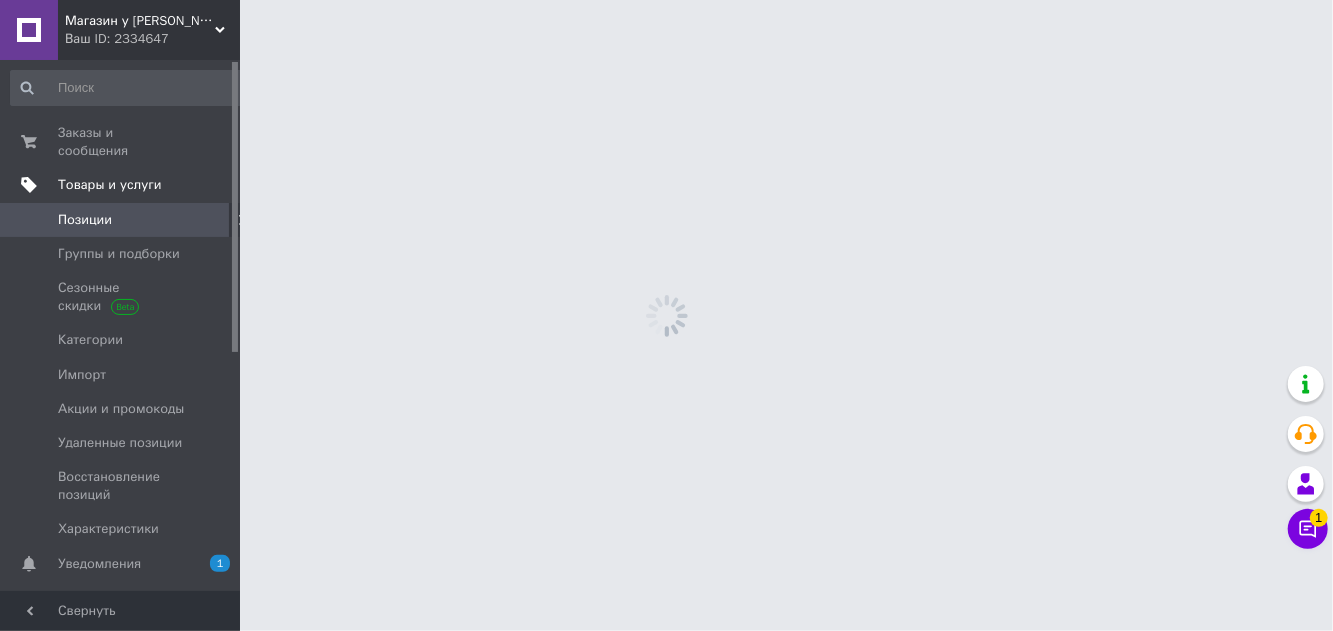 click on "Позиции" at bounding box center [127, 220] 